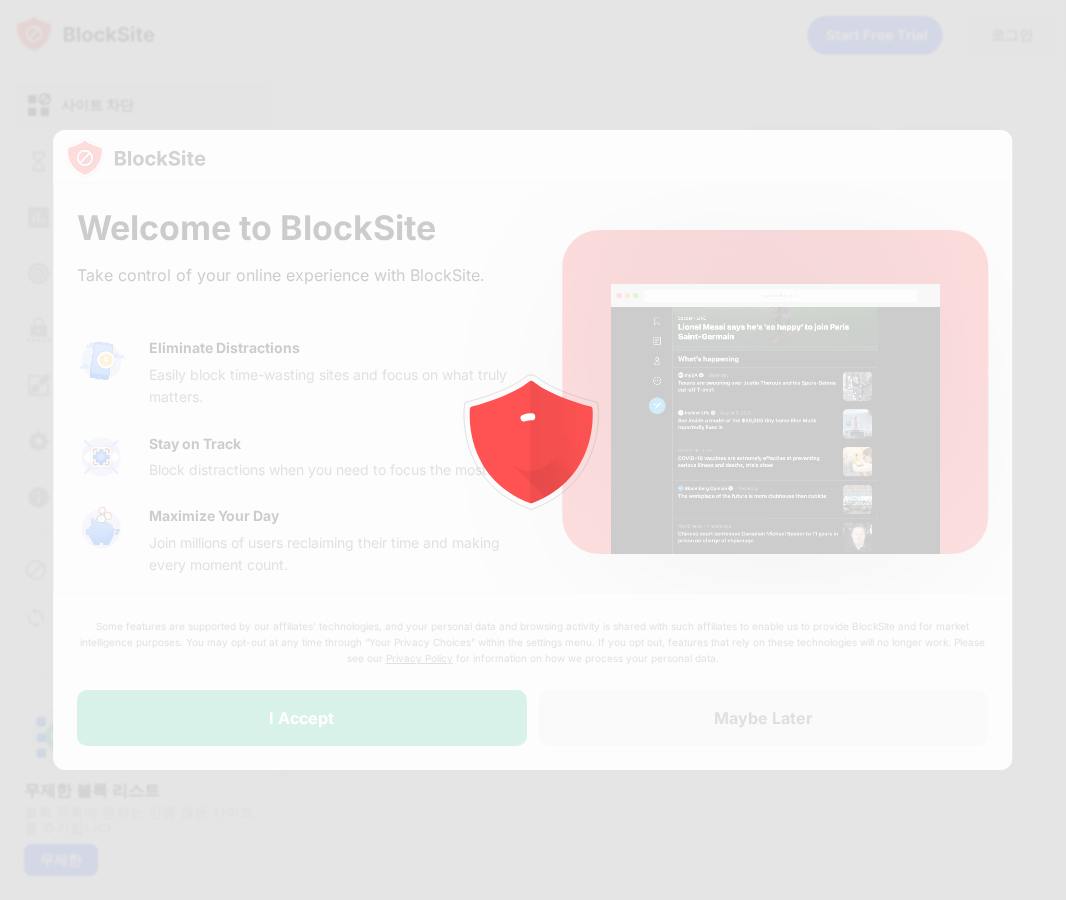scroll, scrollTop: 0, scrollLeft: 0, axis: both 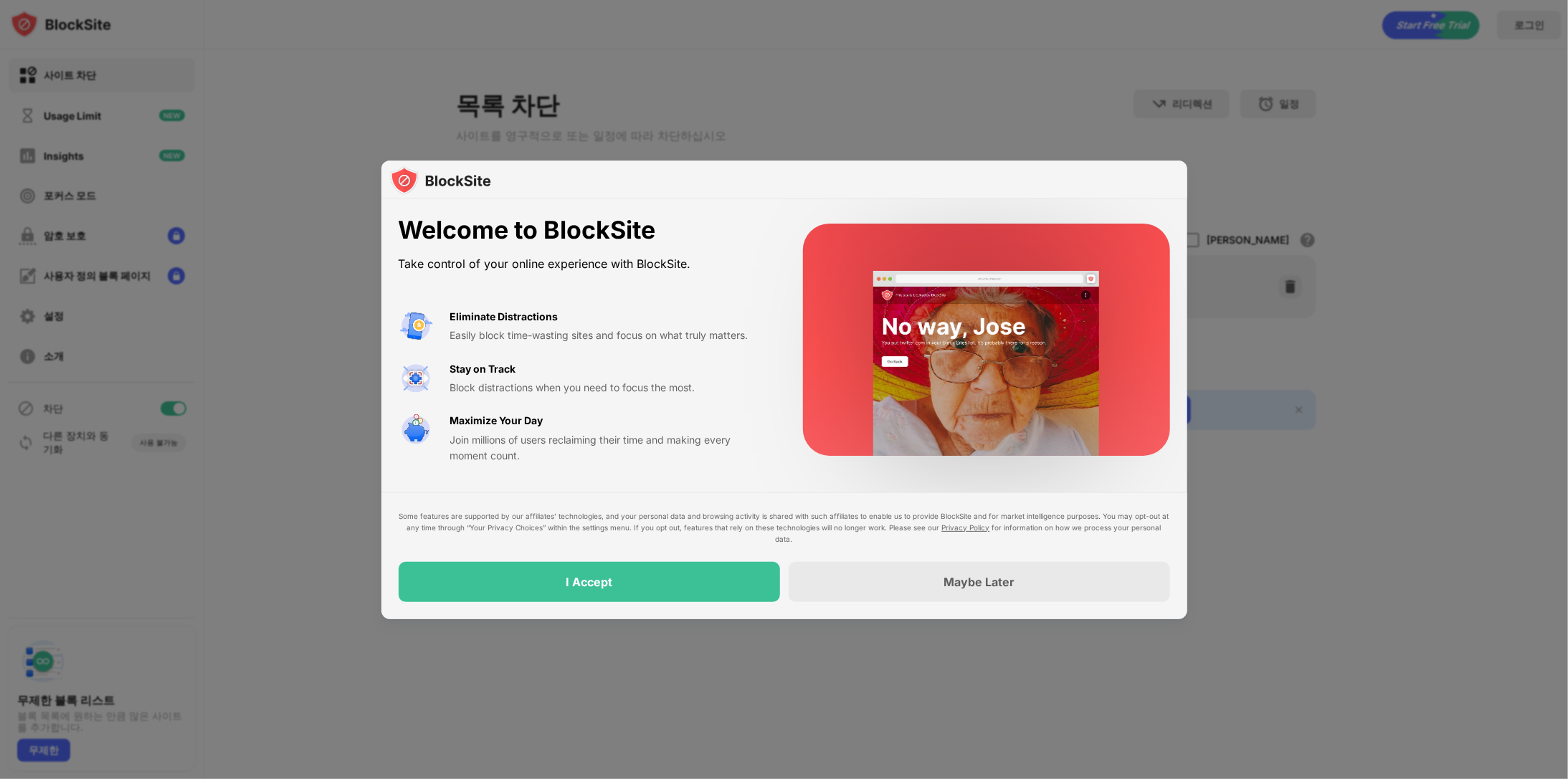 click on "Some features are supported by our affiliates’ technologies, and your personal data and browsing activity is shared with such affiliates to enable us to provide BlockSite and for market intelligence purposes. You may opt-out at any time through “Your Privacy Choices” within the settings menu. If you opt out, features that rely on these technologies will no longer work. Please see our   Privacy Policy   for information on how we process your personal data. I Accept Maybe Later" at bounding box center (784, 555) 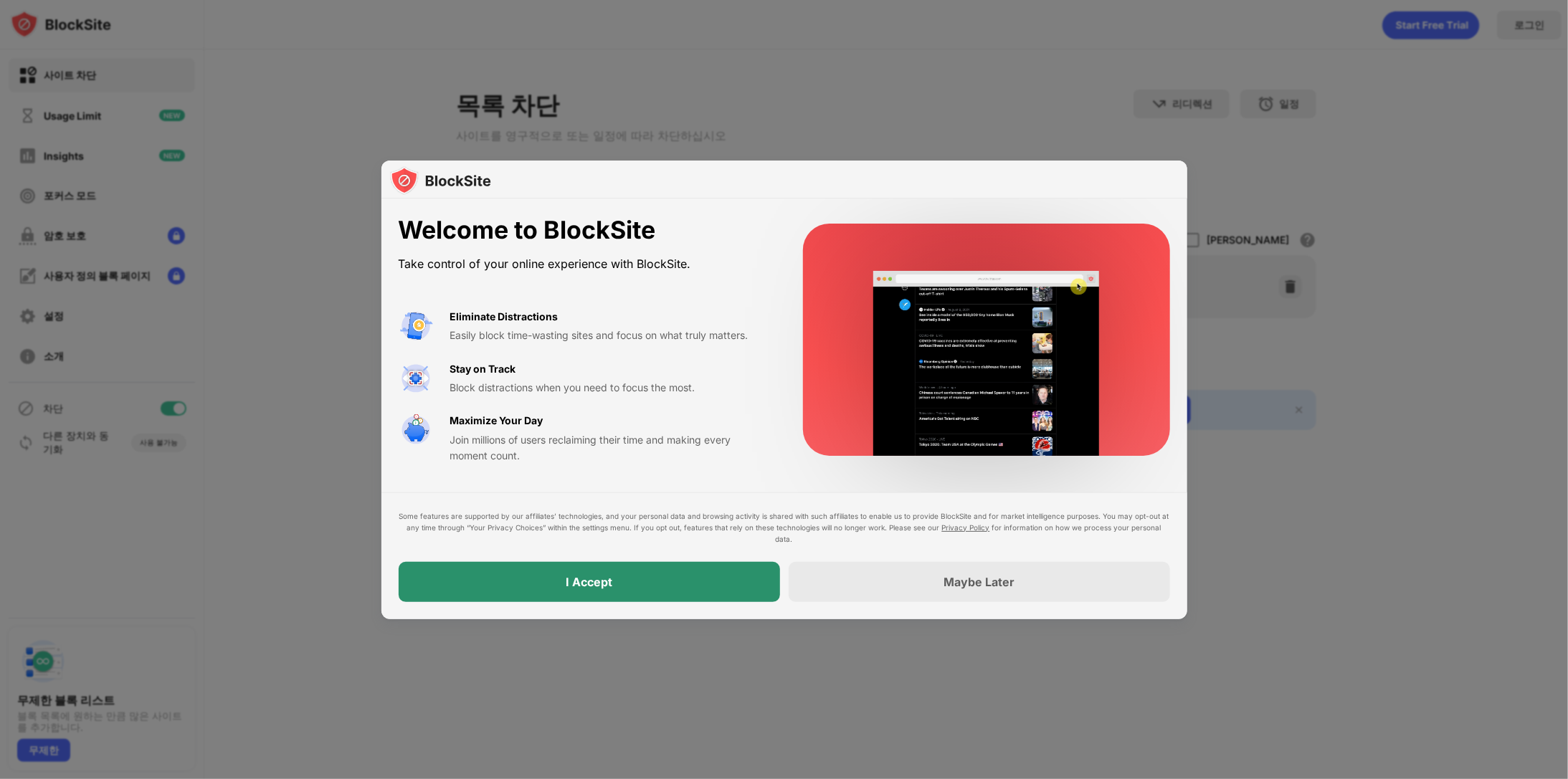 click on "I Accept" at bounding box center [589, 582] 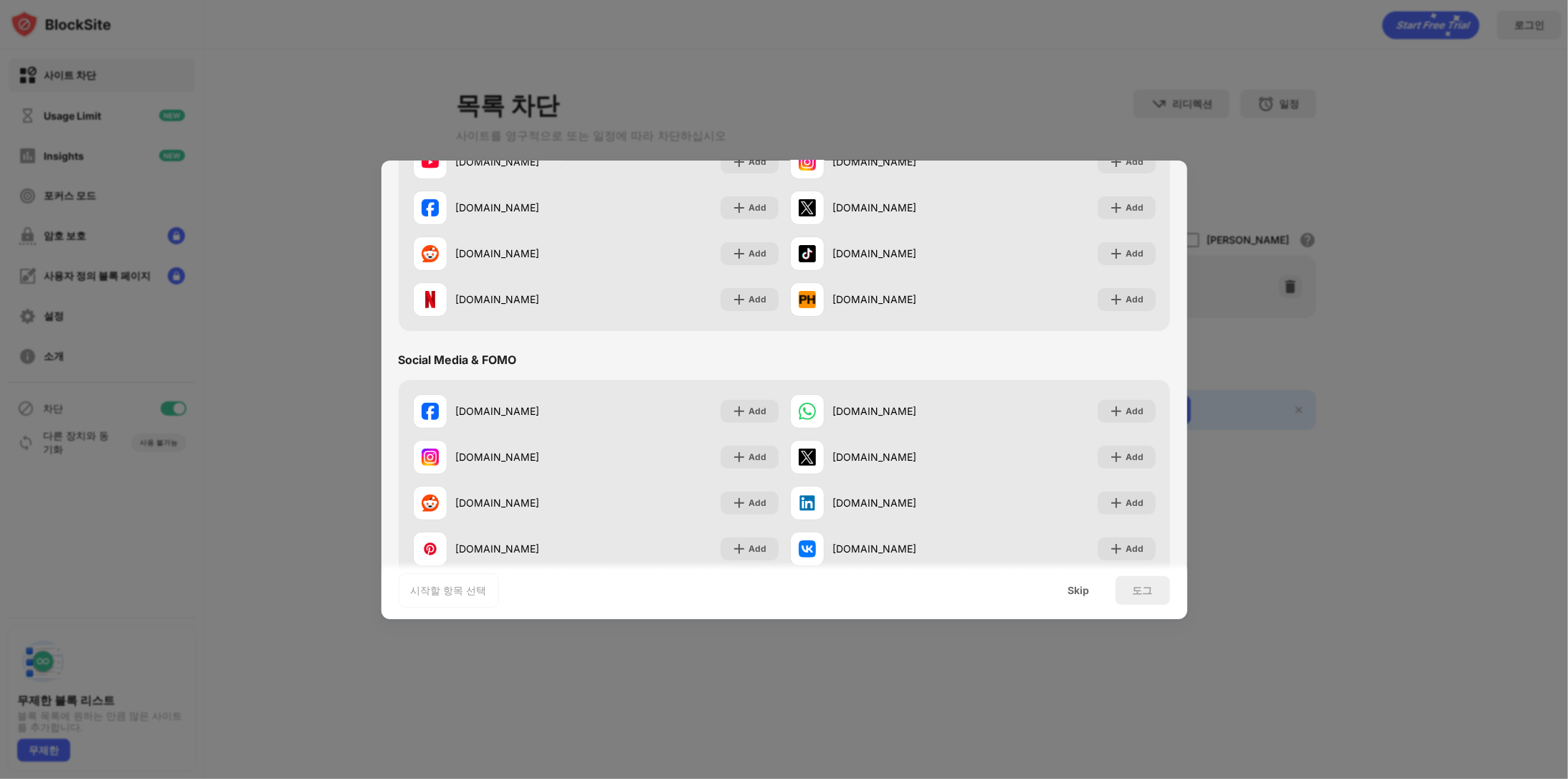 scroll, scrollTop: 0, scrollLeft: 0, axis: both 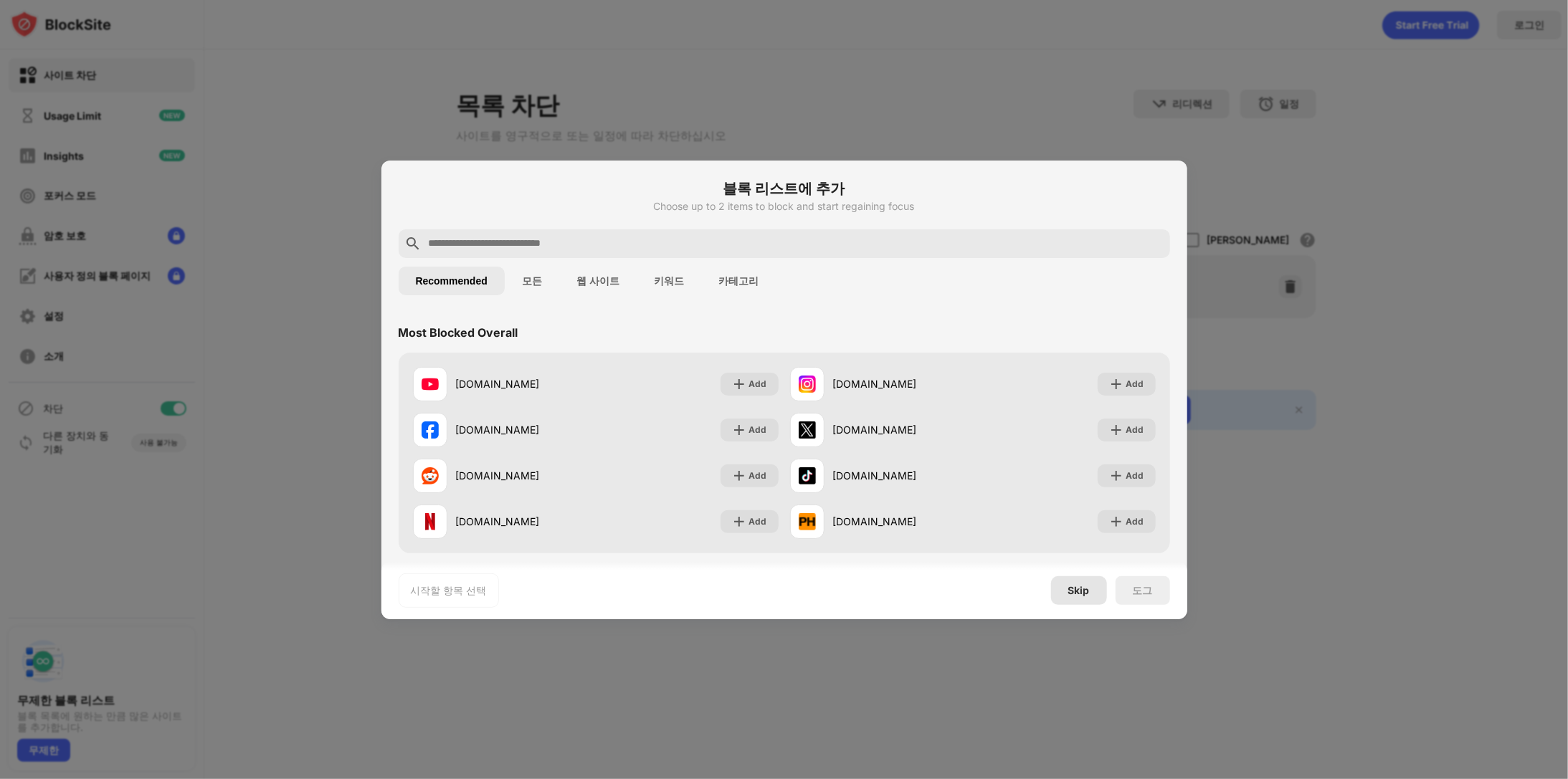 click on "Skip" at bounding box center [1079, 591] 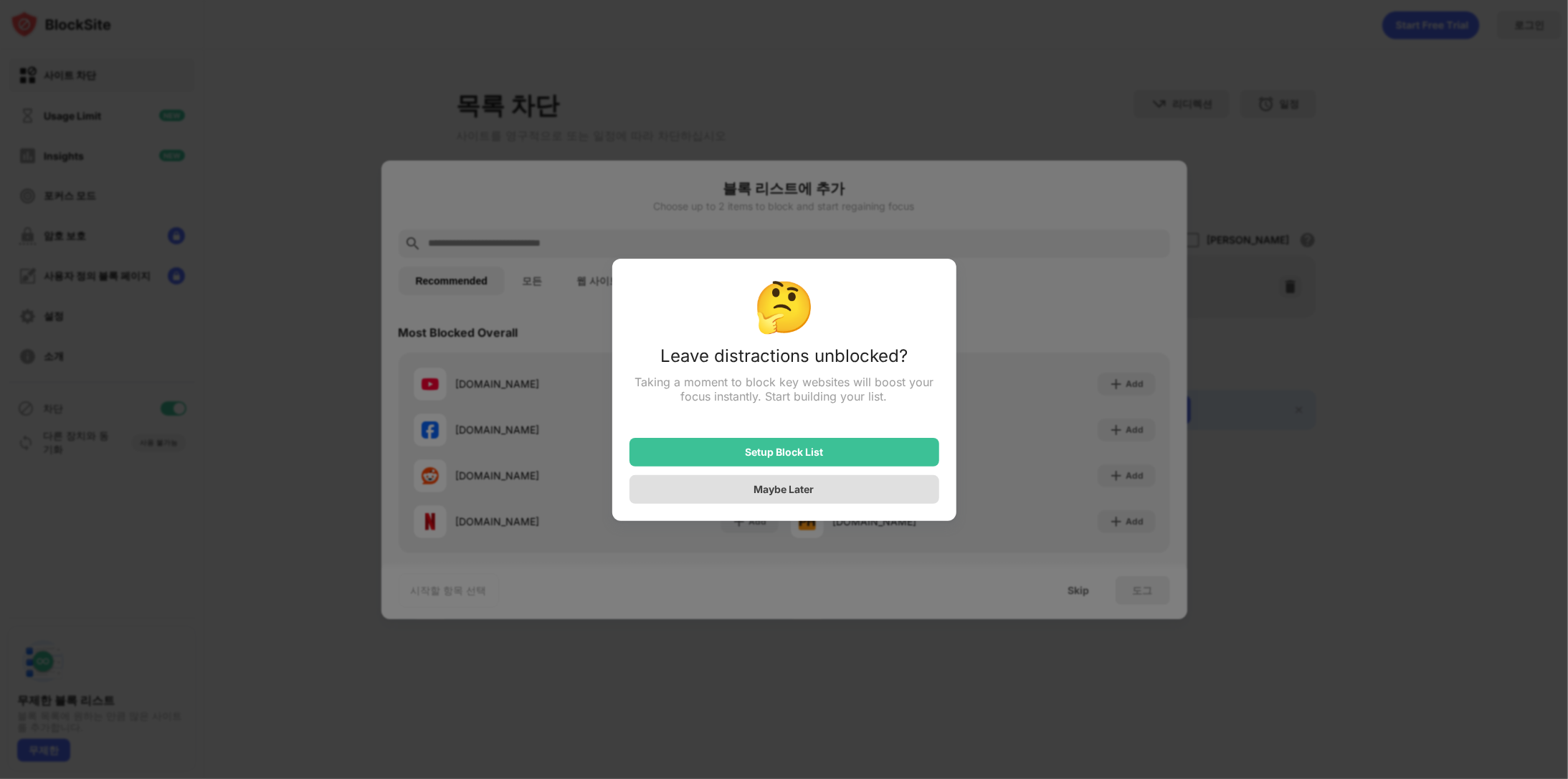 click on "Maybe Later" at bounding box center (784, 489) 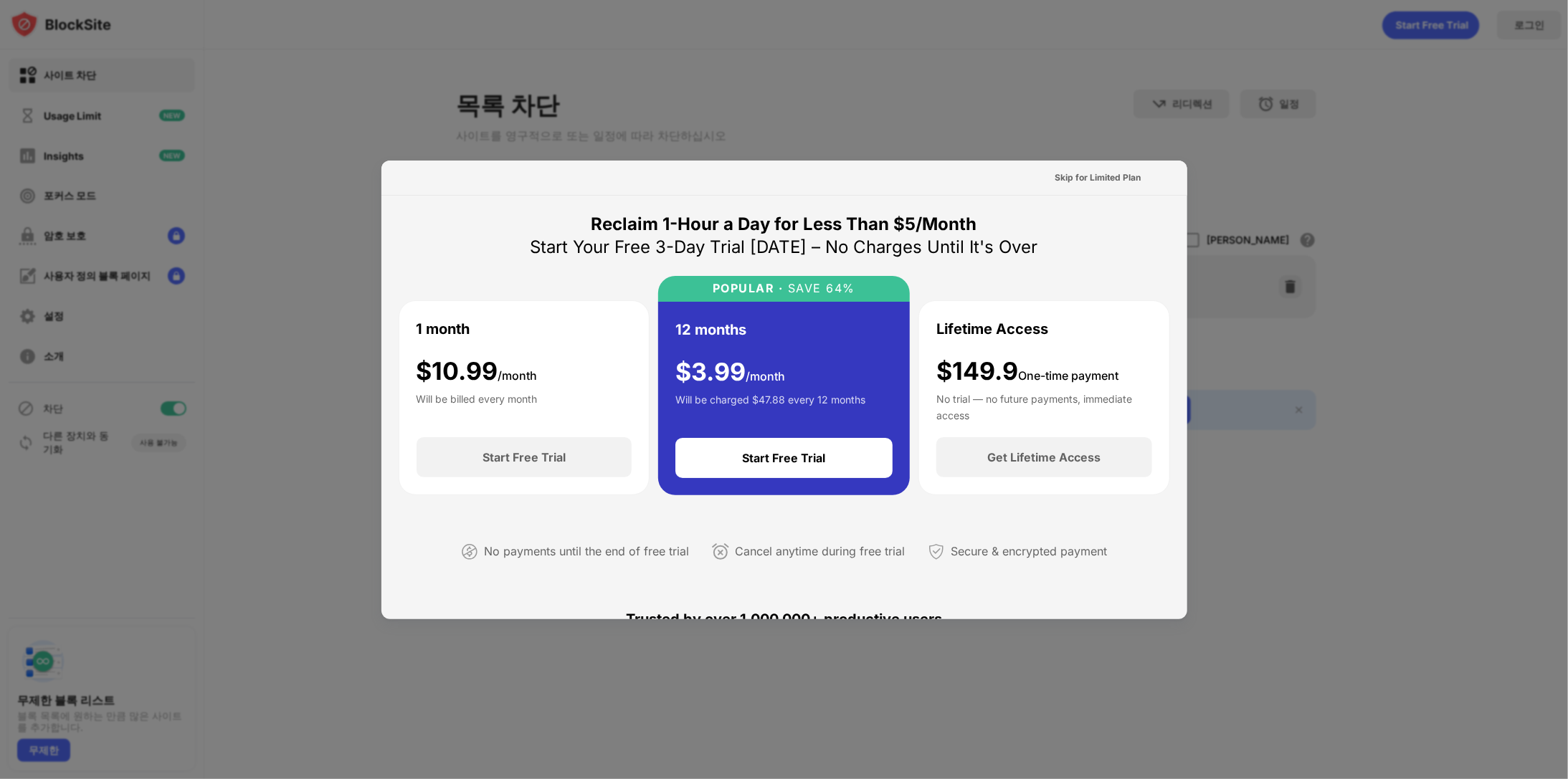 click at bounding box center (784, 389) 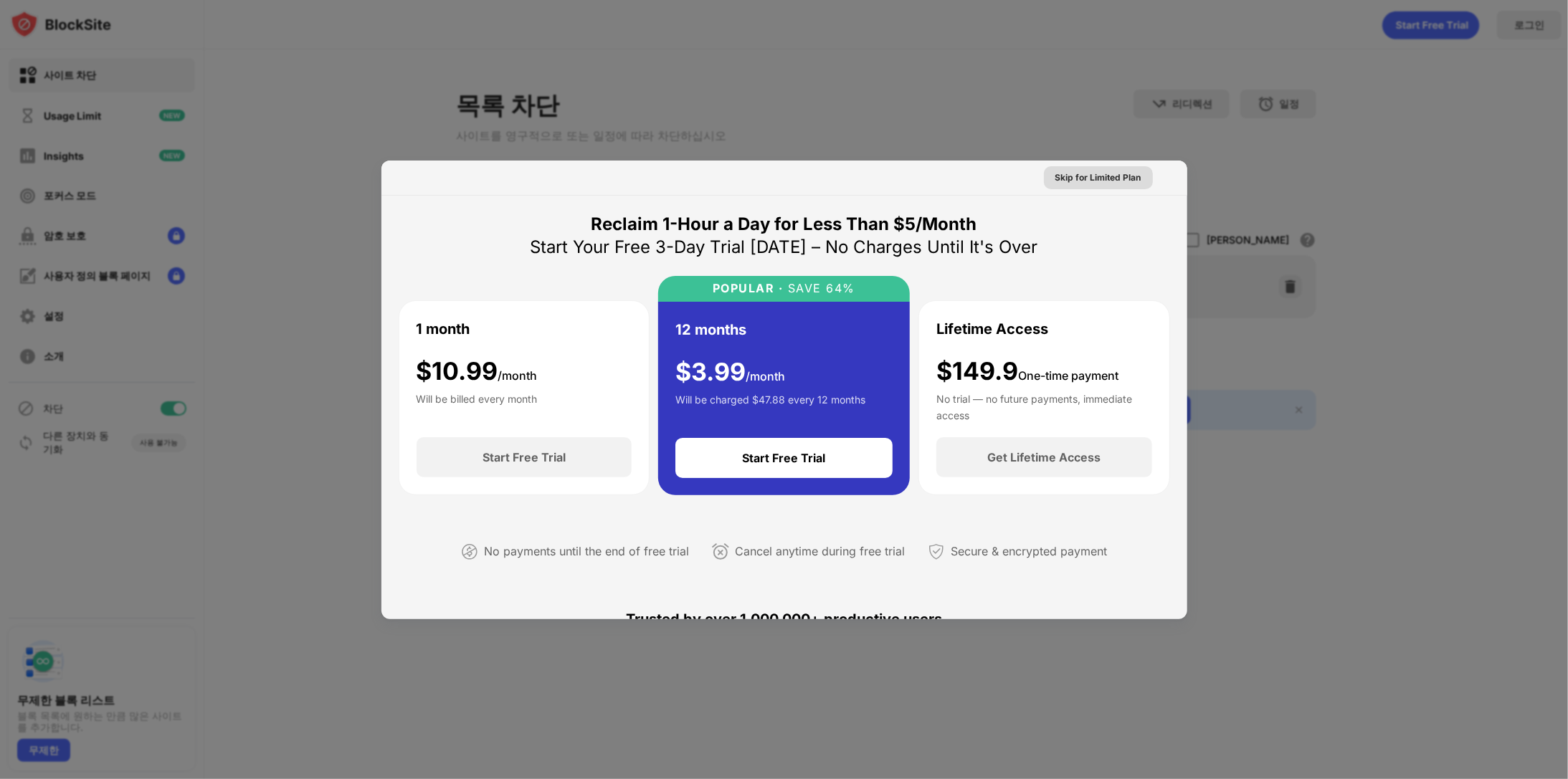 click on "Skip for Limited Plan" at bounding box center (1098, 178) 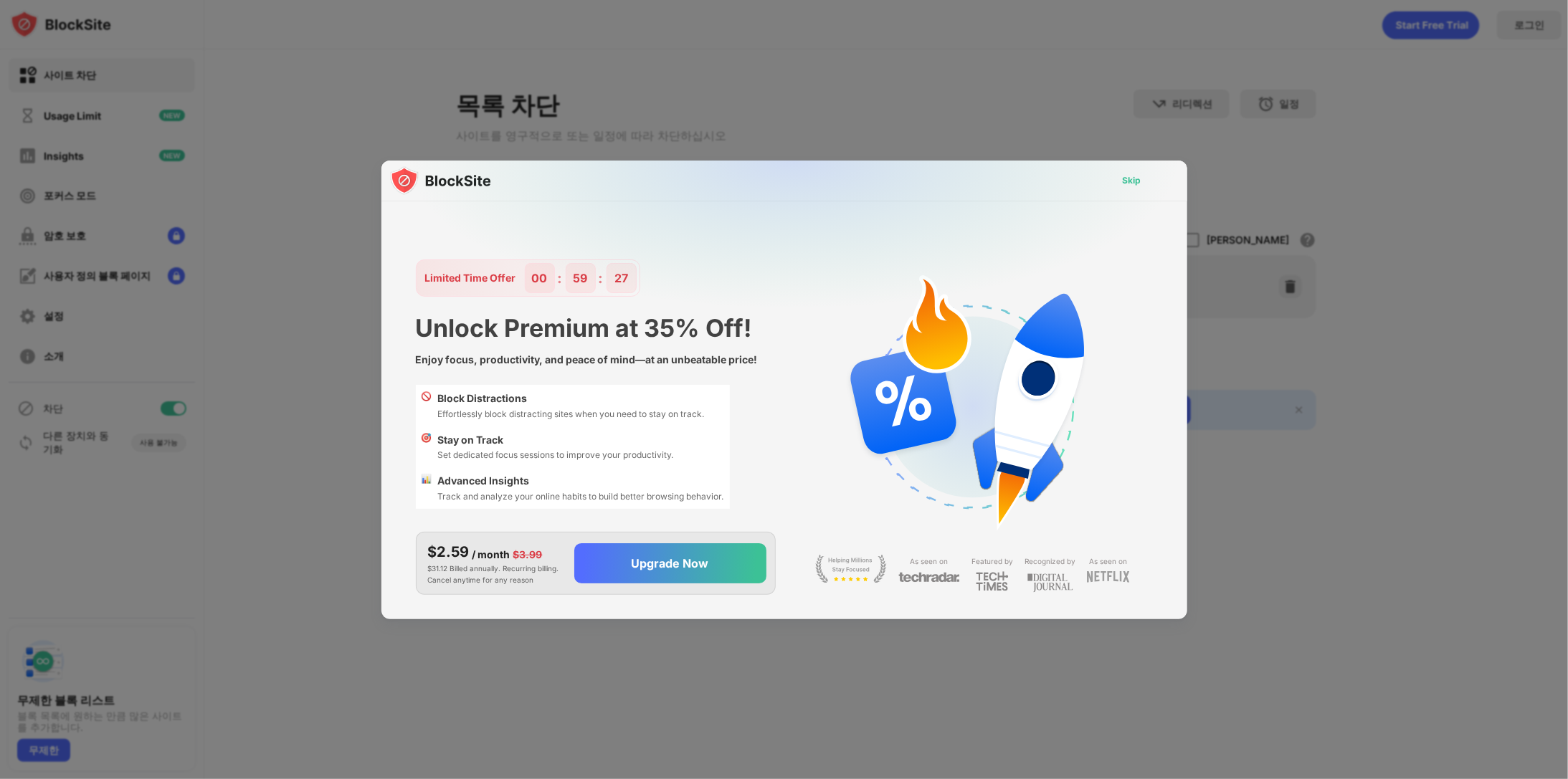 click on "Skip" at bounding box center [1132, 181] 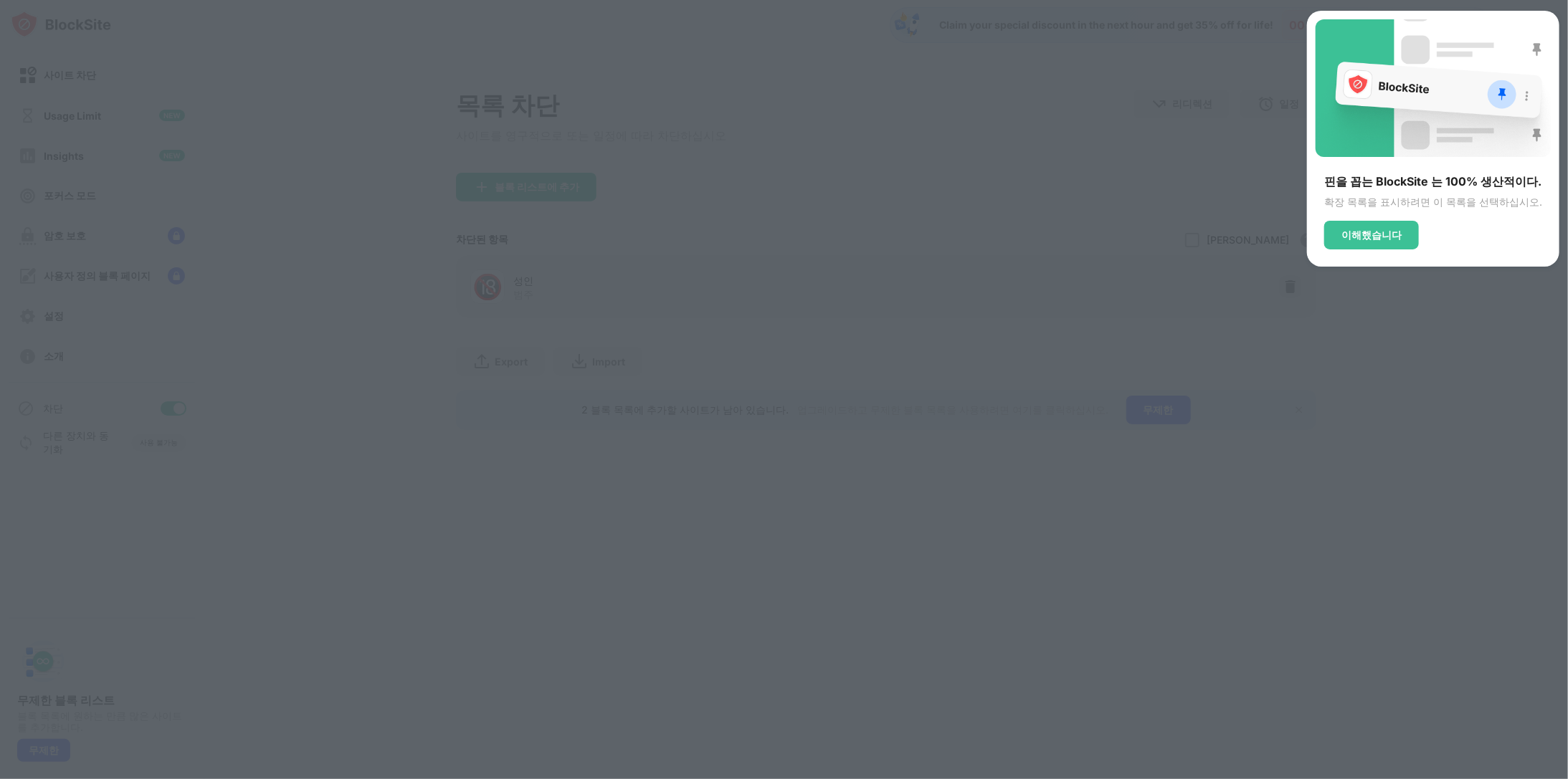 click at bounding box center [784, 389] 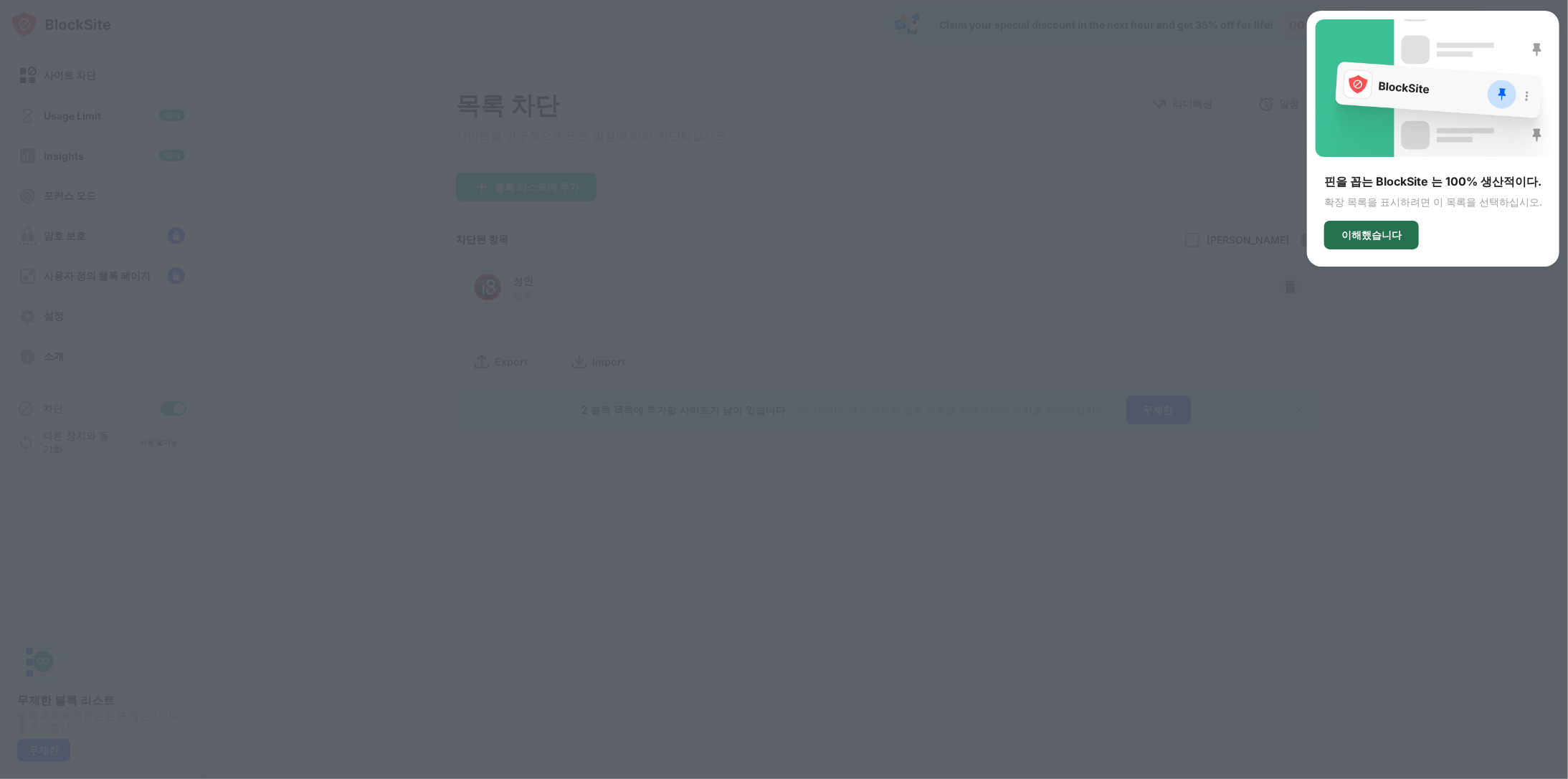 click on "이해했습니다" at bounding box center [1372, 235] 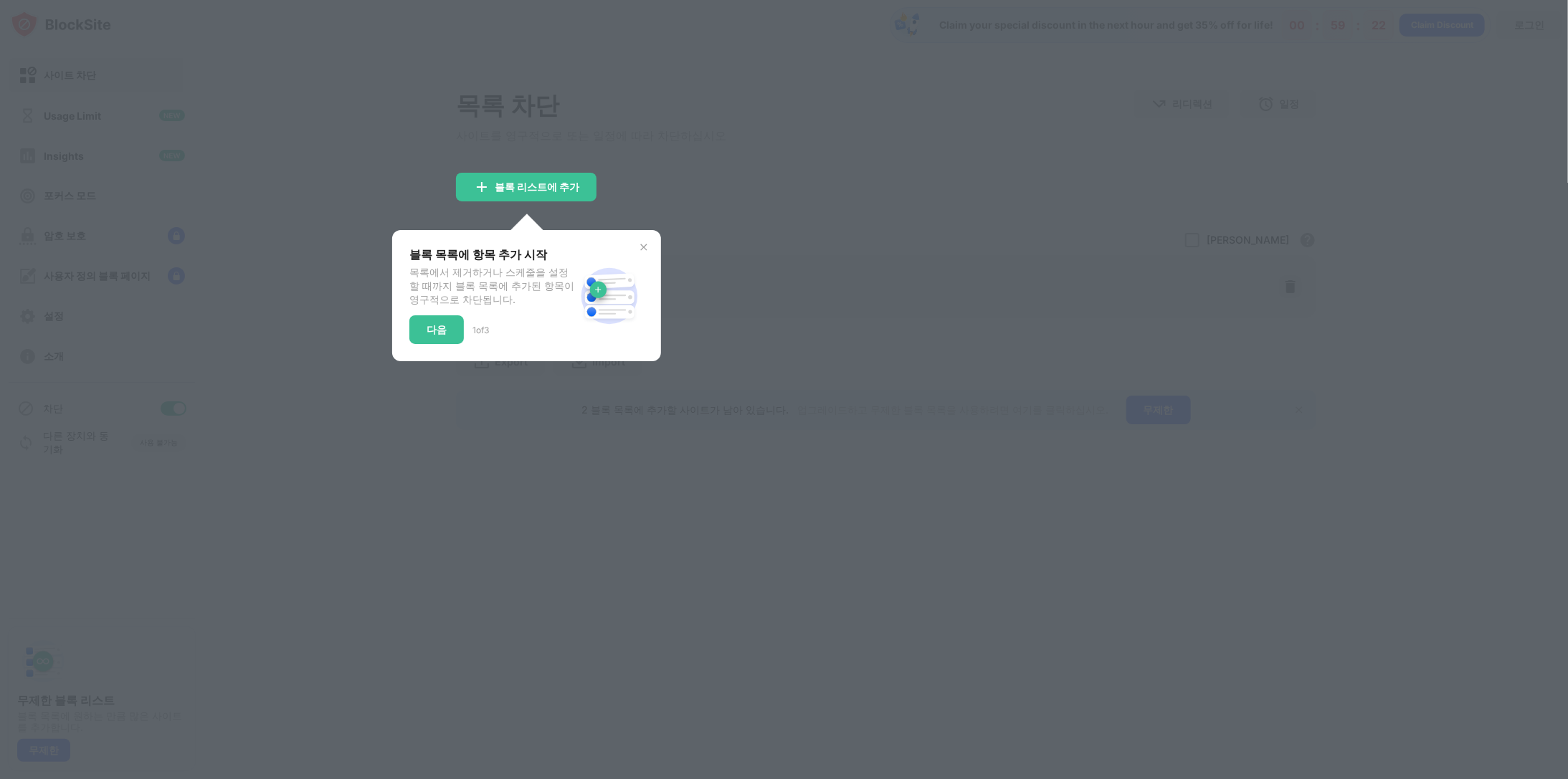 click at bounding box center [784, 389] 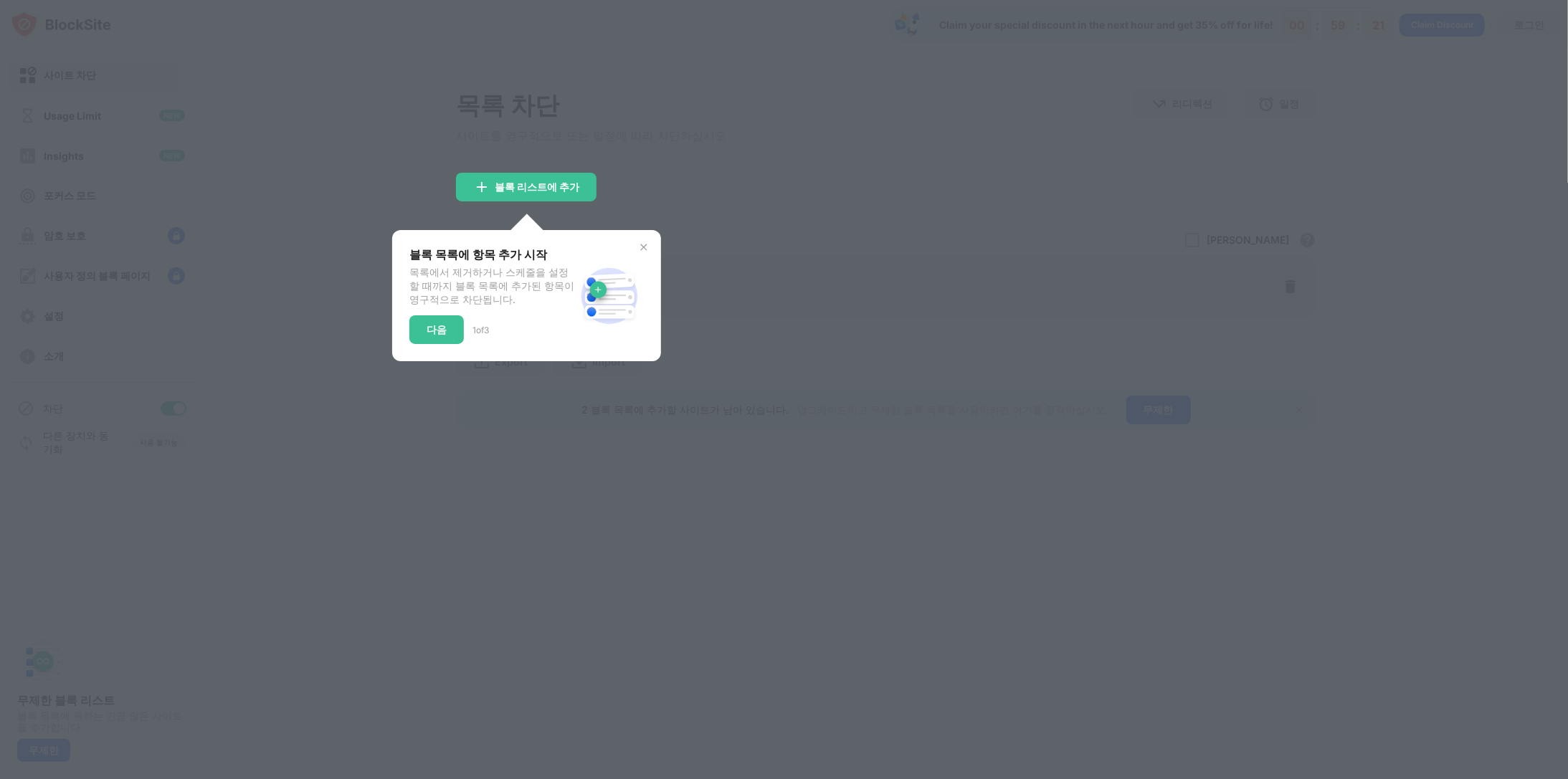 click at bounding box center [644, 247] 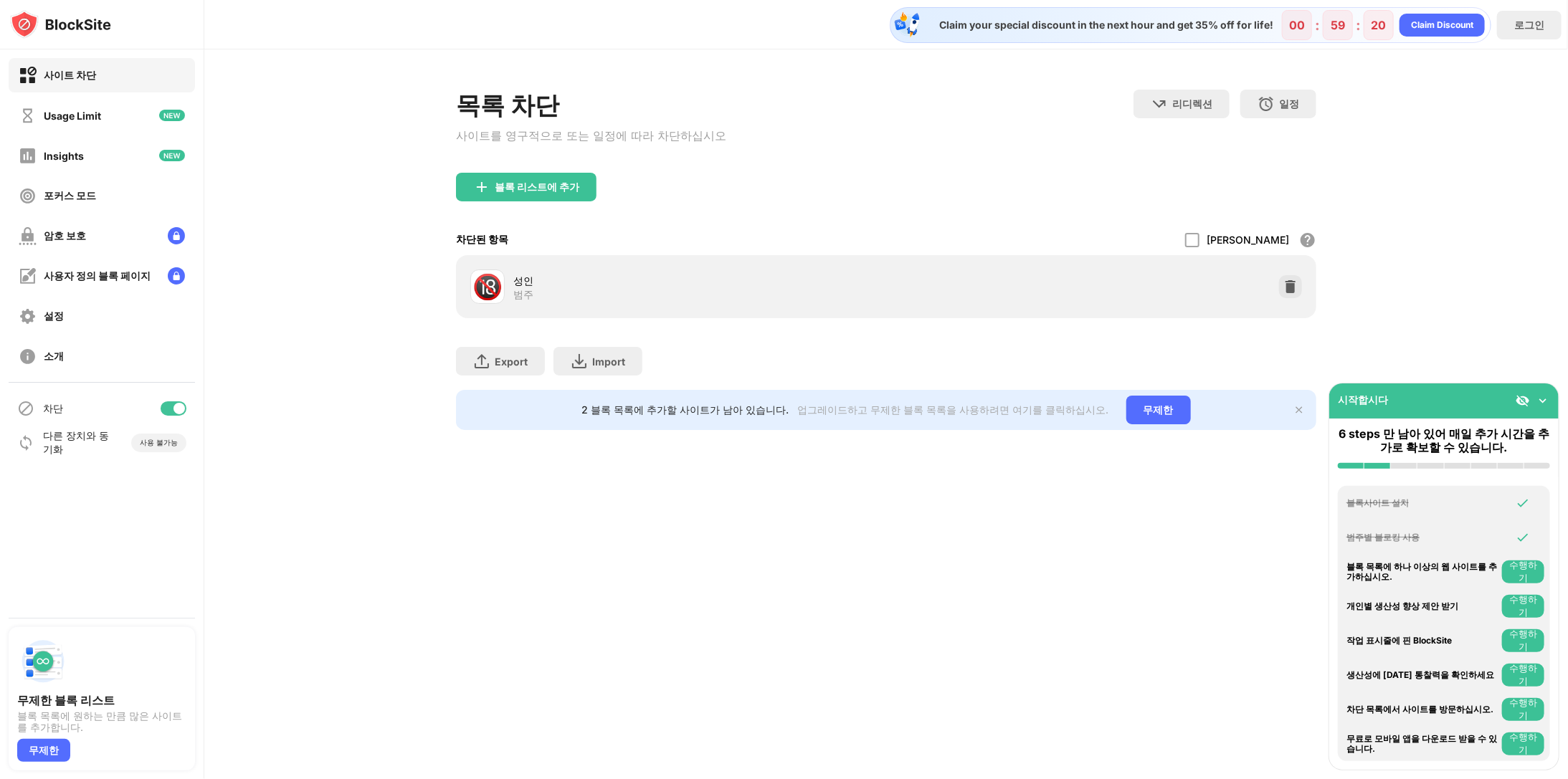 click on "블록 리스트에 추가" at bounding box center (886, 199) 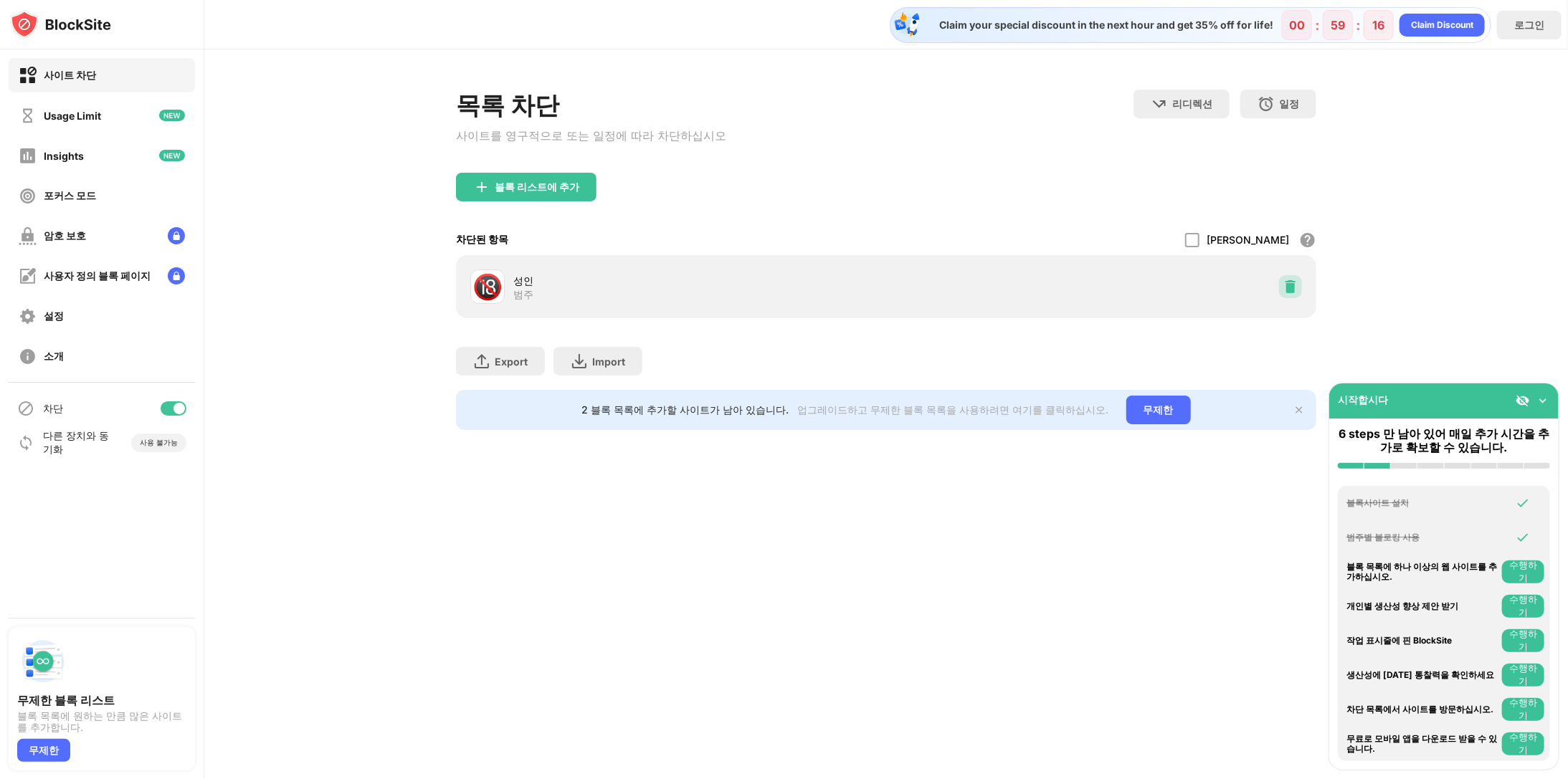 click at bounding box center (1291, 287) 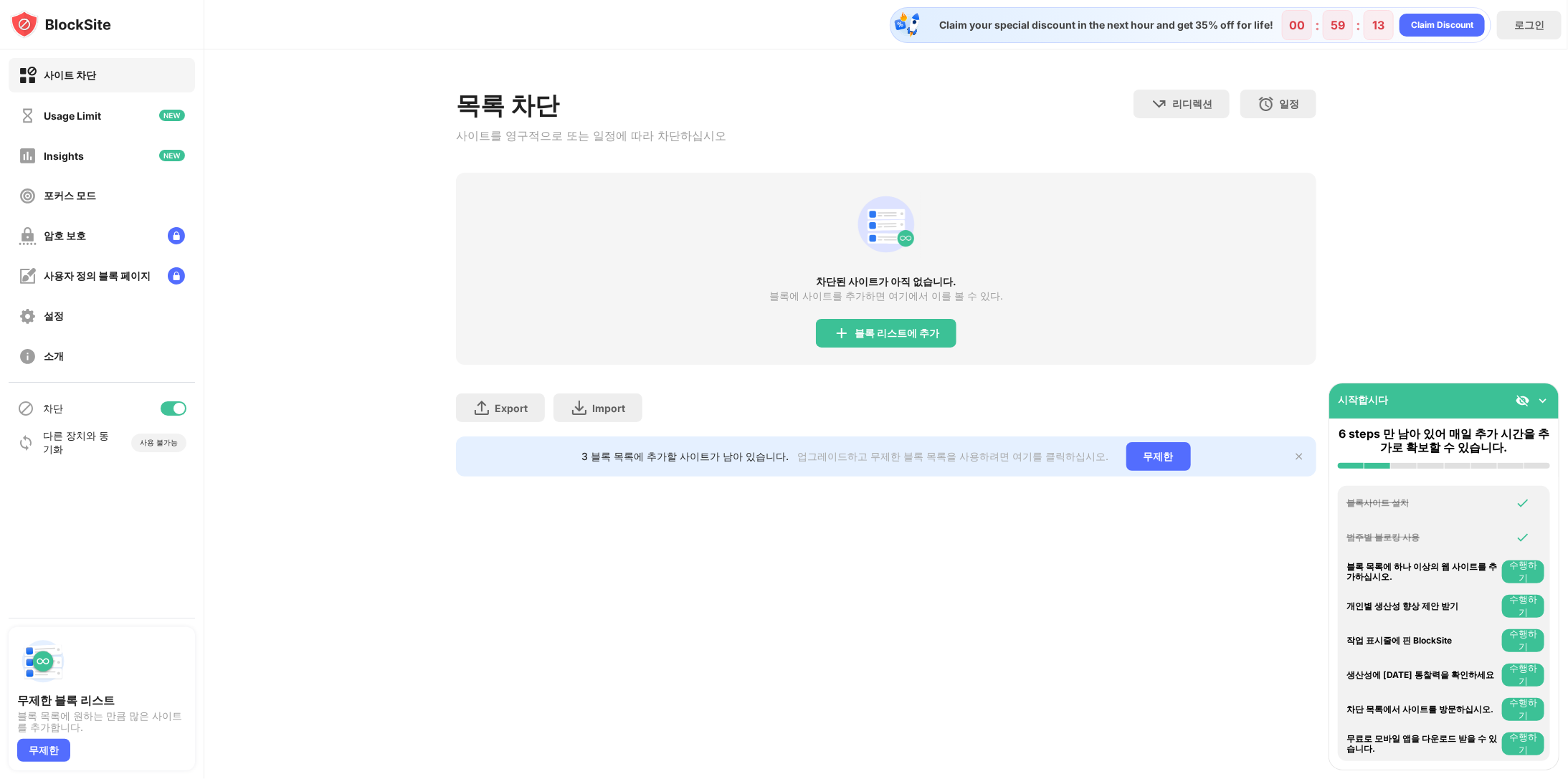 drag, startPoint x: 84, startPoint y: 96, endPoint x: 87, endPoint y: 85, distance: 11.401754 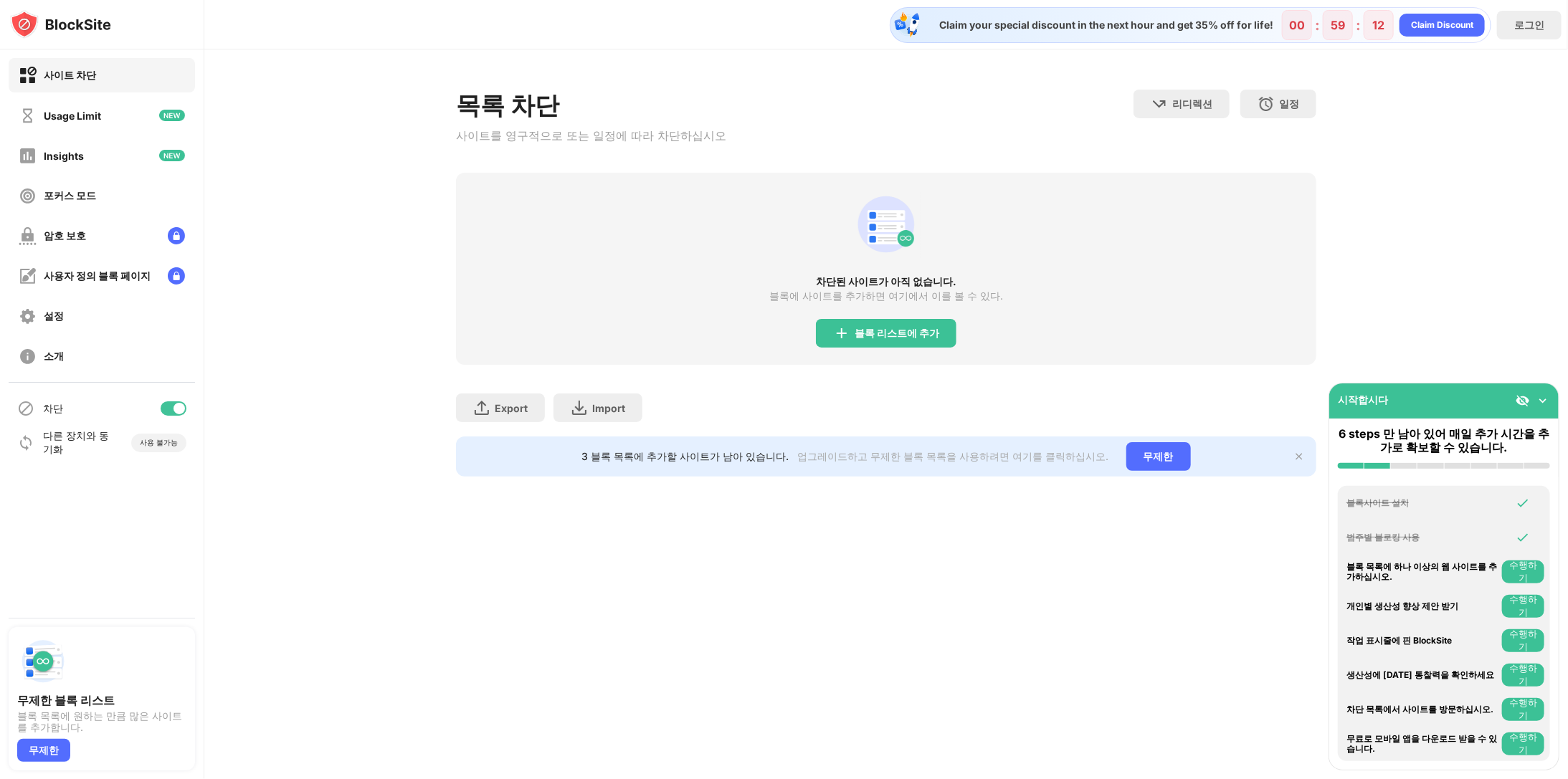 click on "사이트 차단" at bounding box center [70, 75] 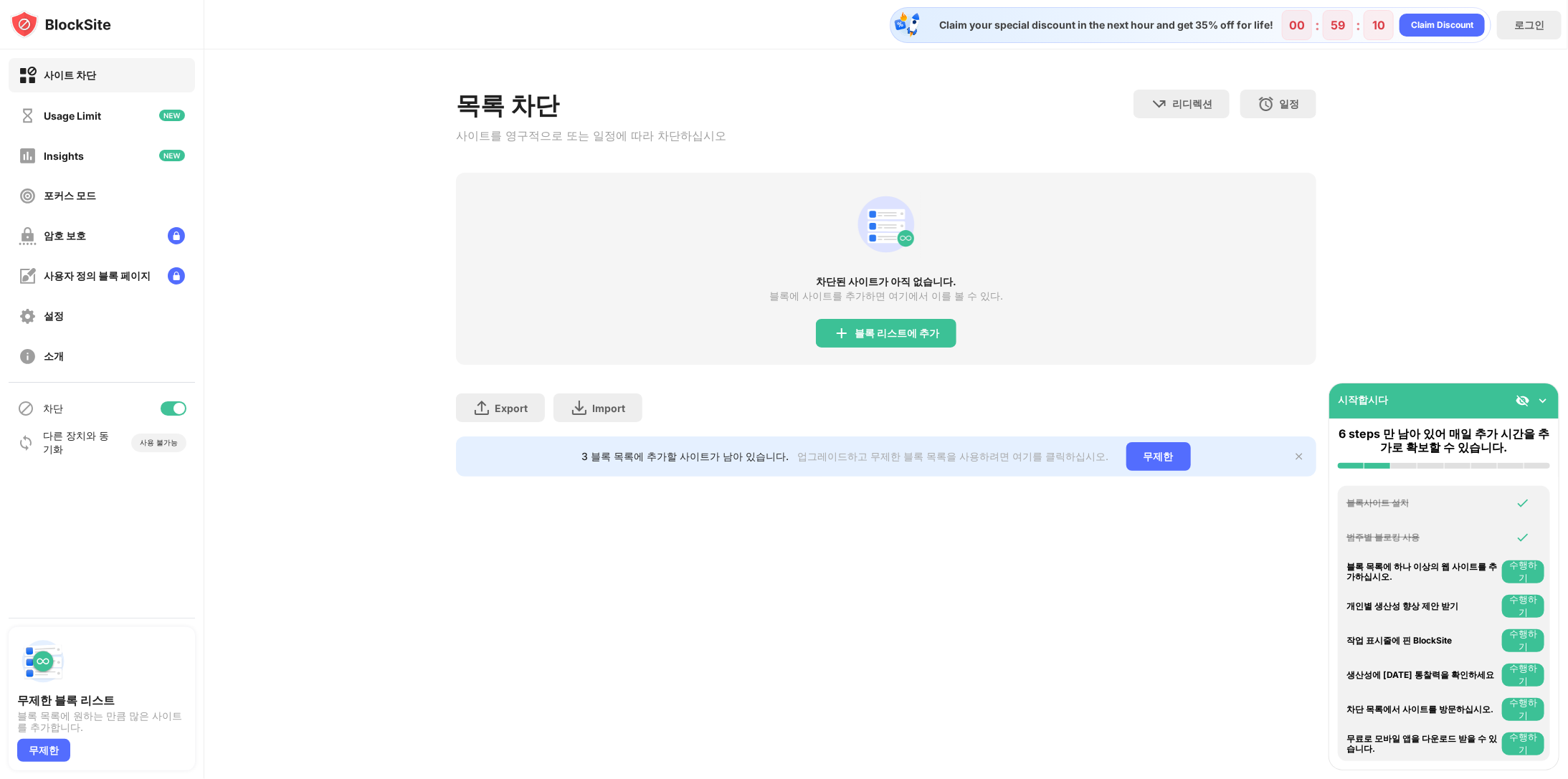click on "목록 차단 사이트를 영구적으로 또는 일정에 따라 차단하십시오 리디렉션 웹 사이트 리디렉션을 설정하려면 클릭하십시오 일정 블록 목록이 활성화될 요일 및 시간을 선택하십시오. 차단된 사이트가 아직 없습니다. 블록에 사이트를 추가하면 여기에서 이를 볼 수 있다. 블록 리스트에 추가 Export 파일 내보내기 (웹 사이트 항목에만 해당) Import 파일 가져오기 (웹 사이트 항목에만 해당) 3 블록 목록에 추가할 사이트가 남아 있습니다. 업그레이드하고 무제한 블록 목록을 사용하려면 여기를 클릭하십시오. 무제한" at bounding box center (886, 283) 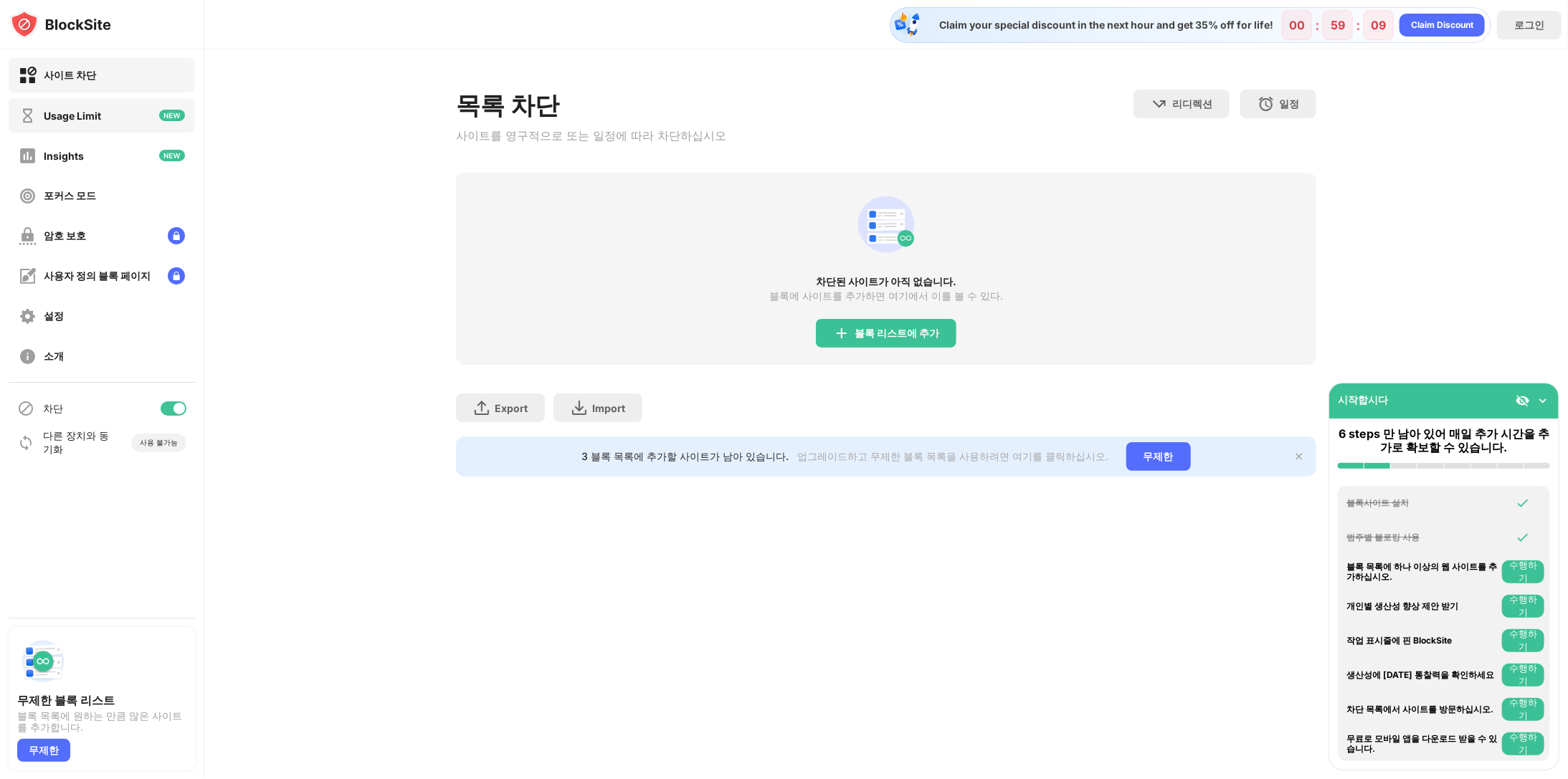 click on "Usage Limit" at bounding box center (102, 115) 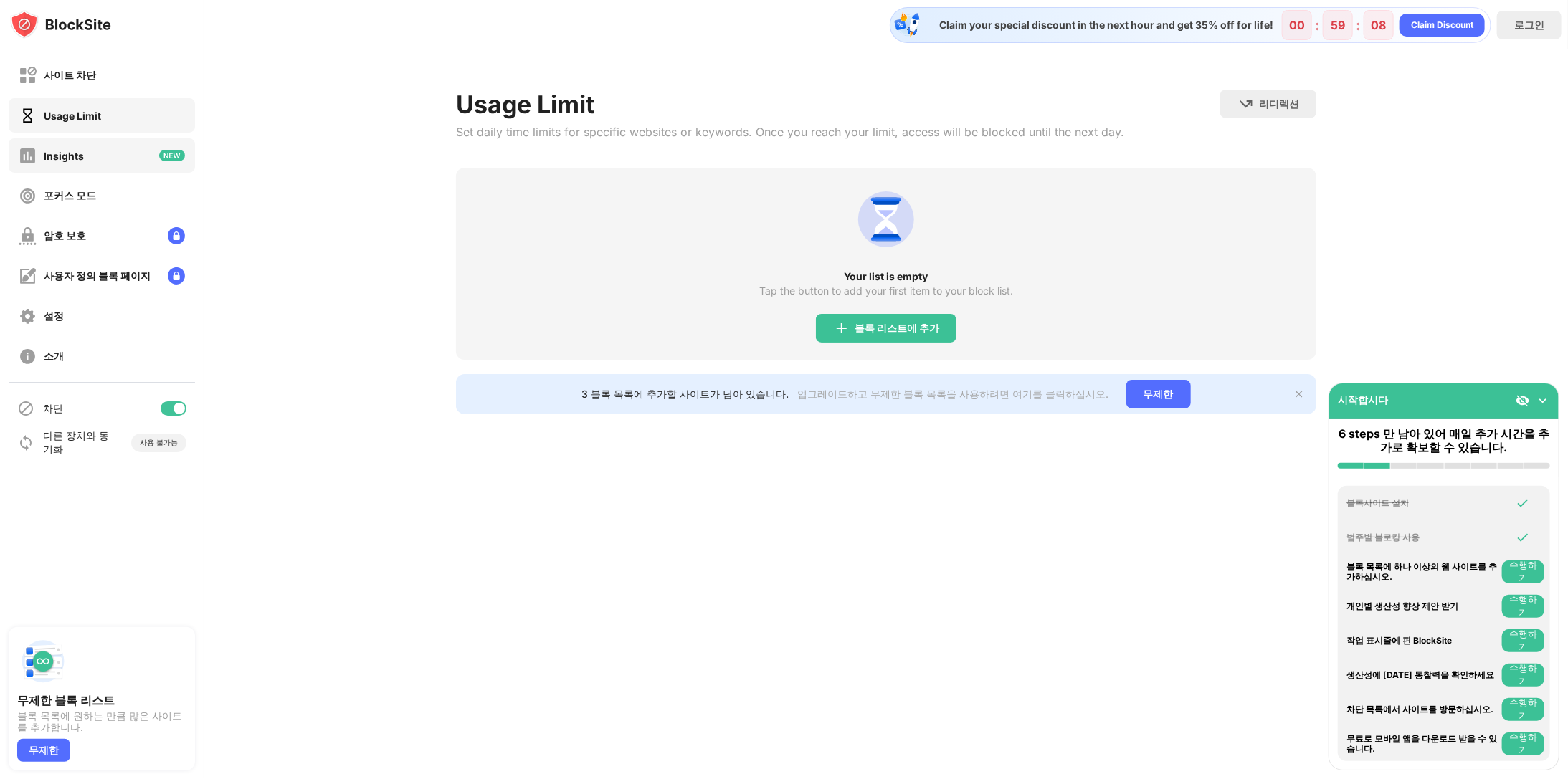 click on "Insights" at bounding box center (102, 156) 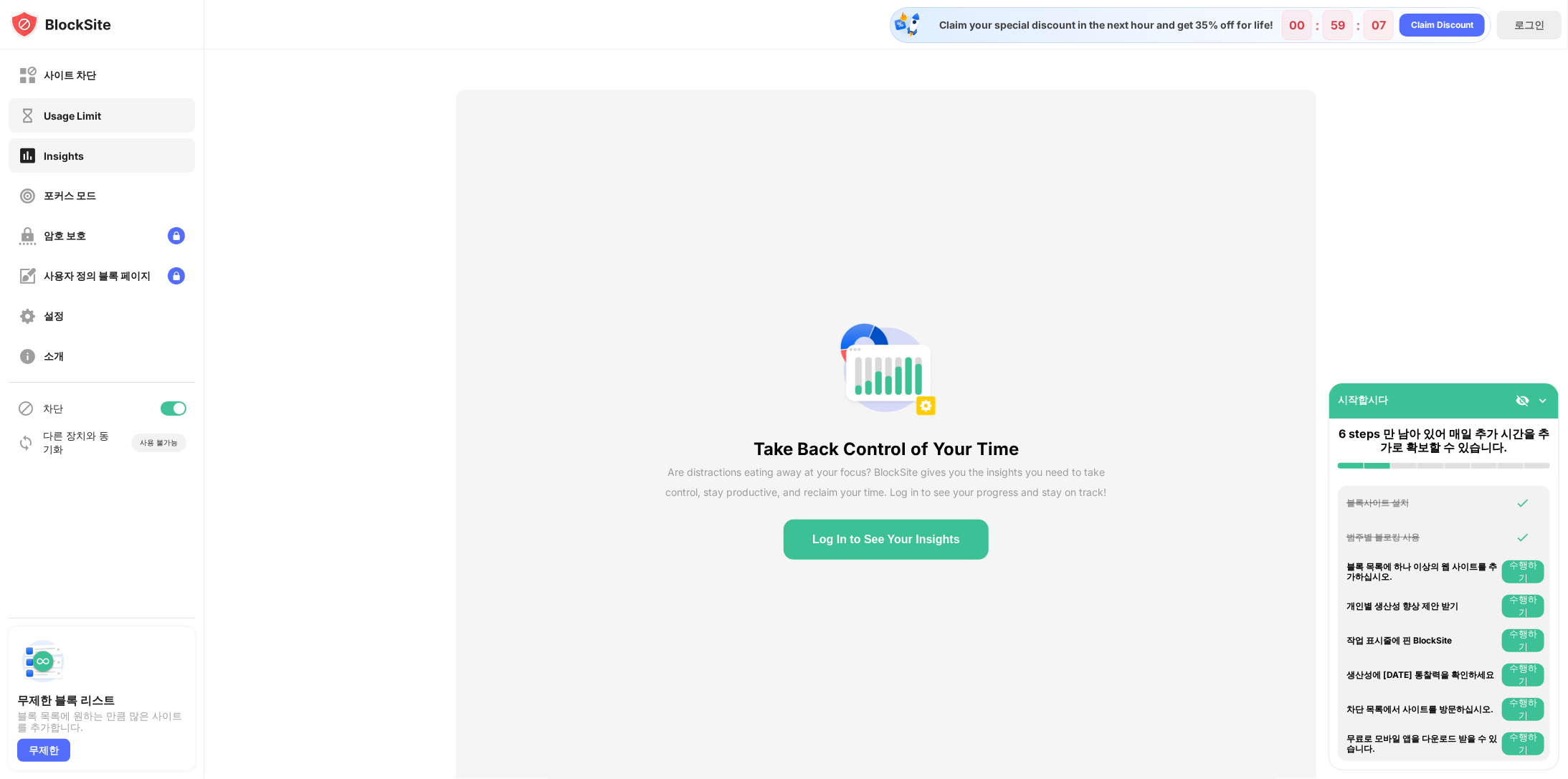 click on "Usage Limit" at bounding box center [60, 115] 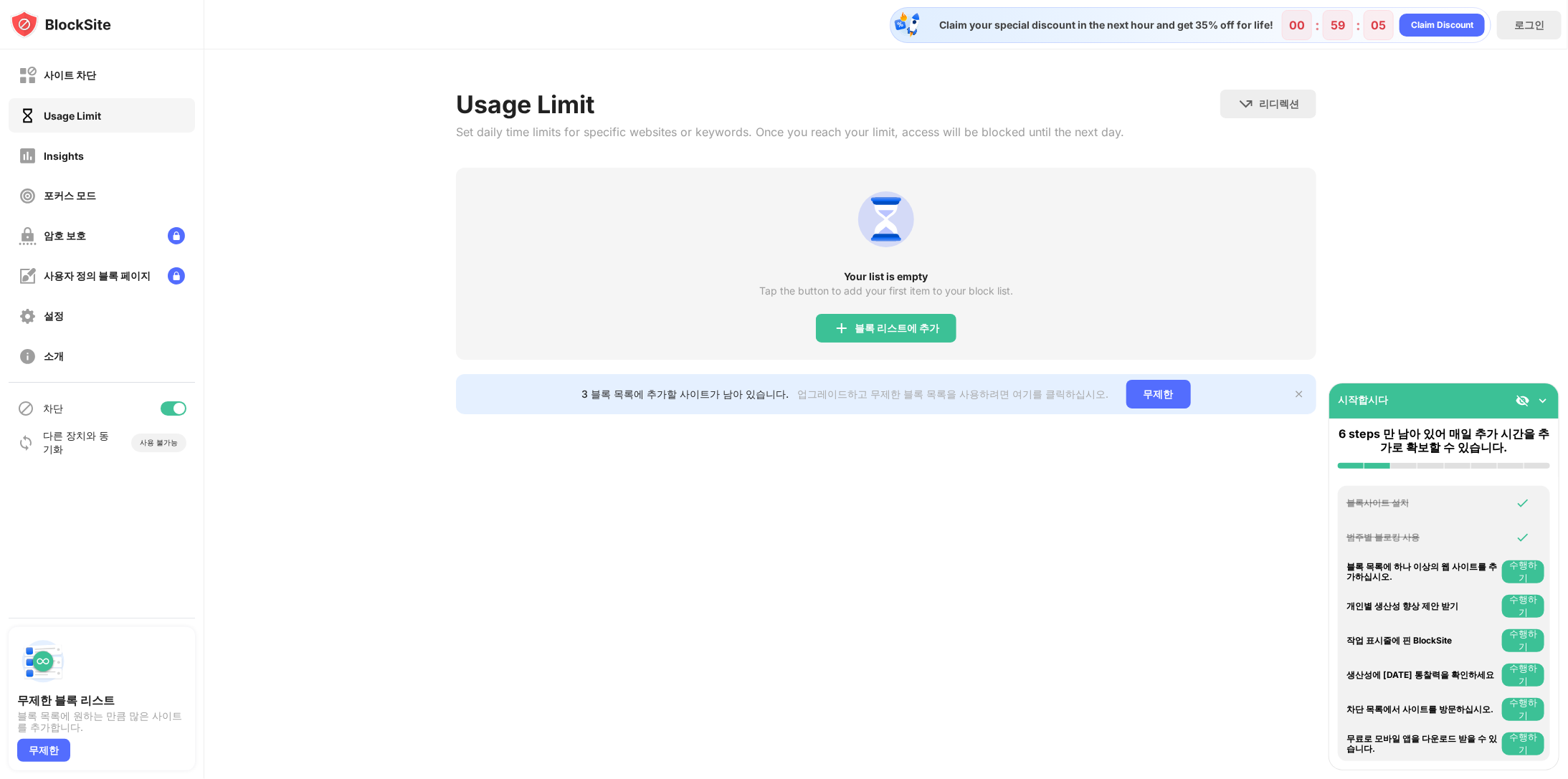 drag, startPoint x: 443, startPoint y: 87, endPoint x: 763, endPoint y: 110, distance: 320.8255 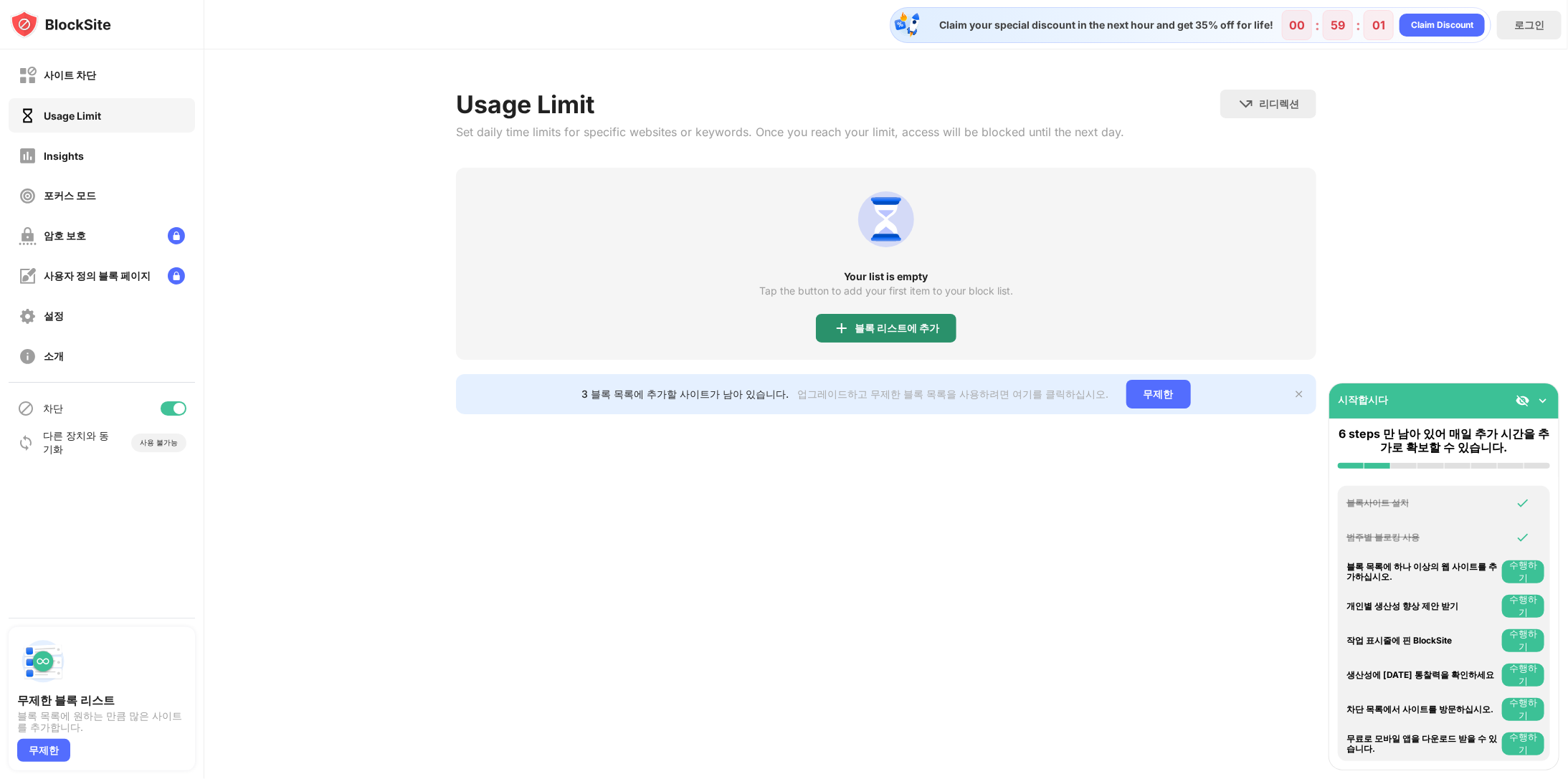 click on "블록 리스트에 추가" at bounding box center (886, 328) 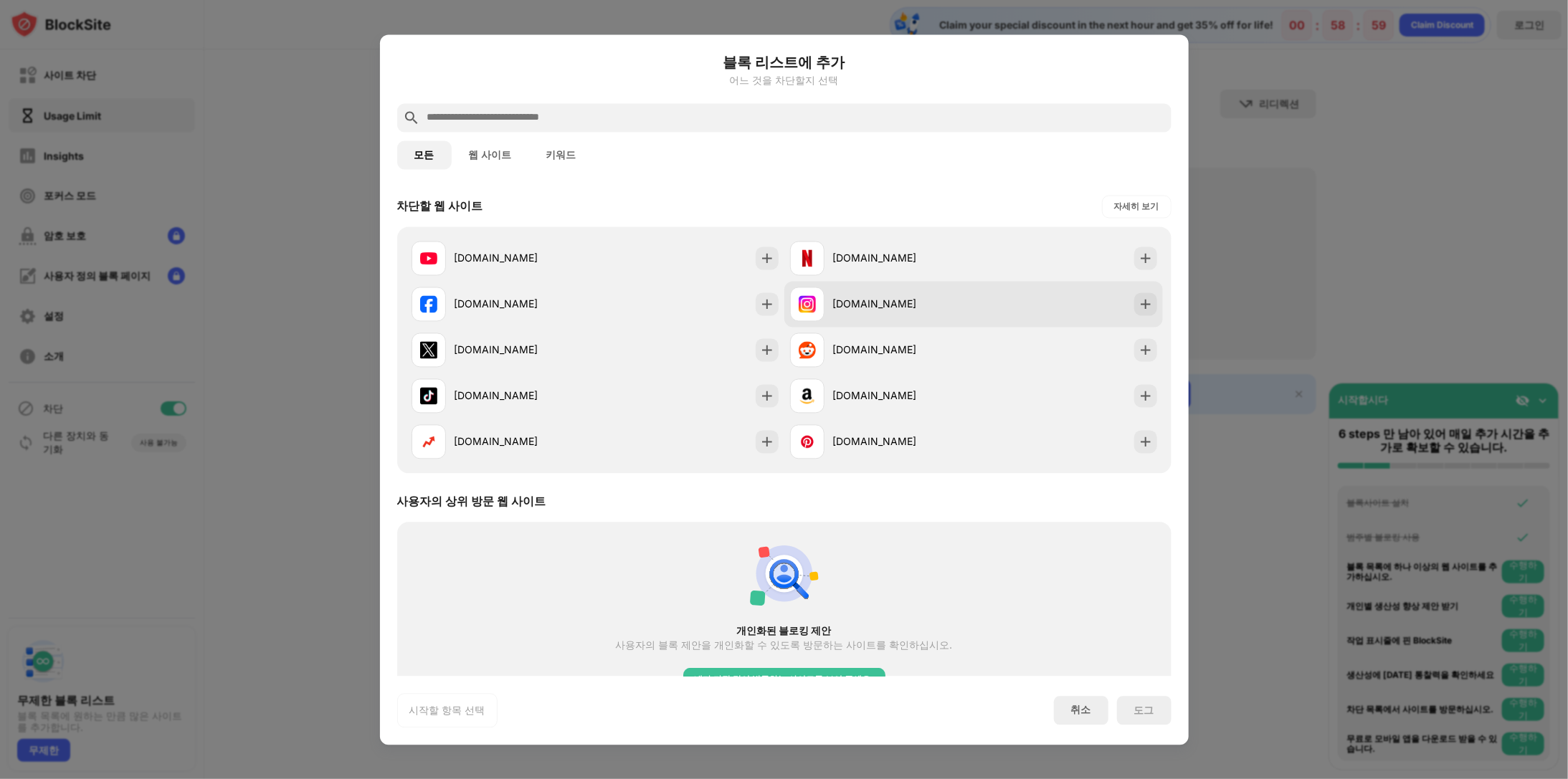 click on "[DOMAIN_NAME]" at bounding box center (903, 304) 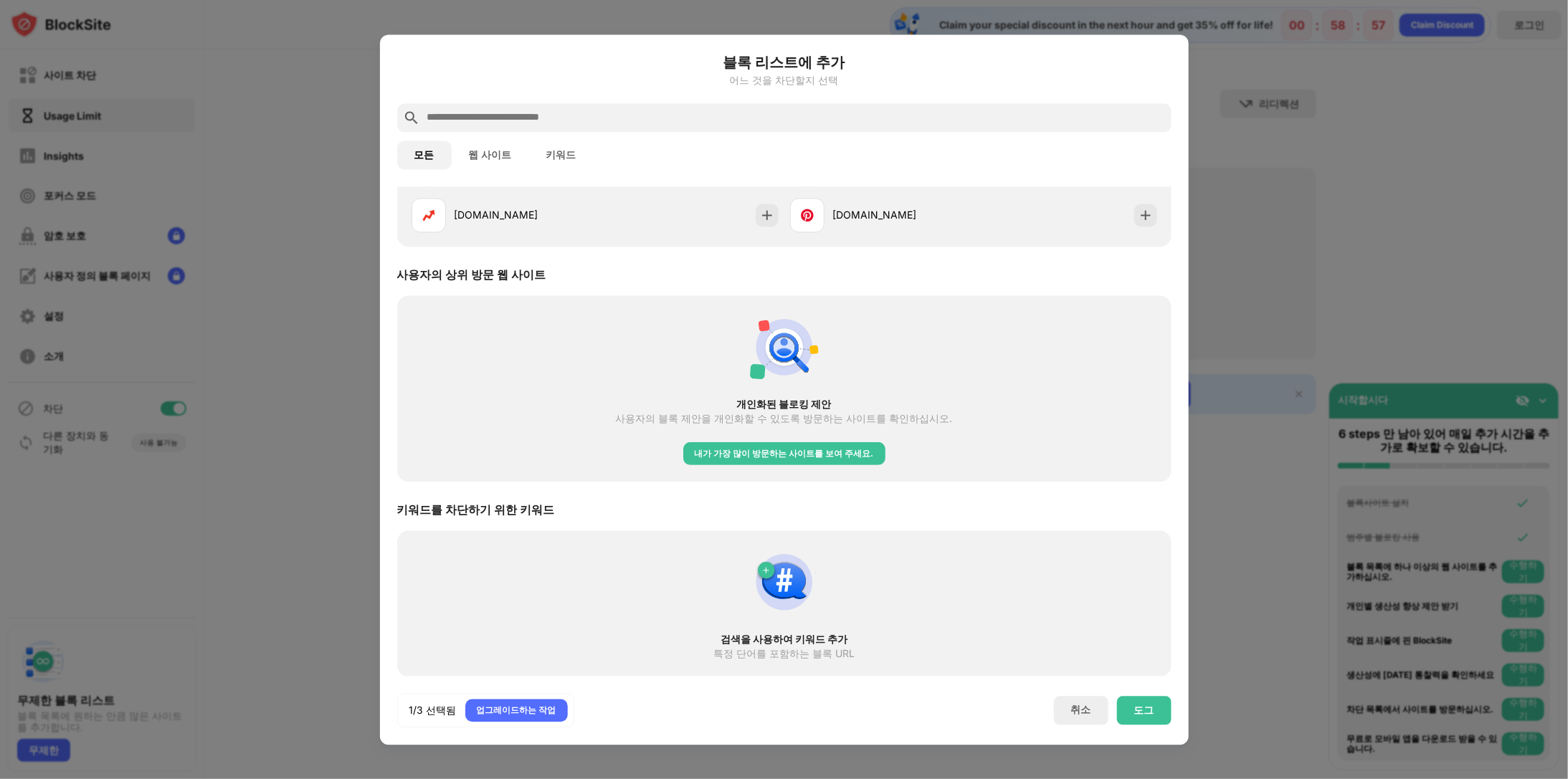 scroll, scrollTop: 0, scrollLeft: 0, axis: both 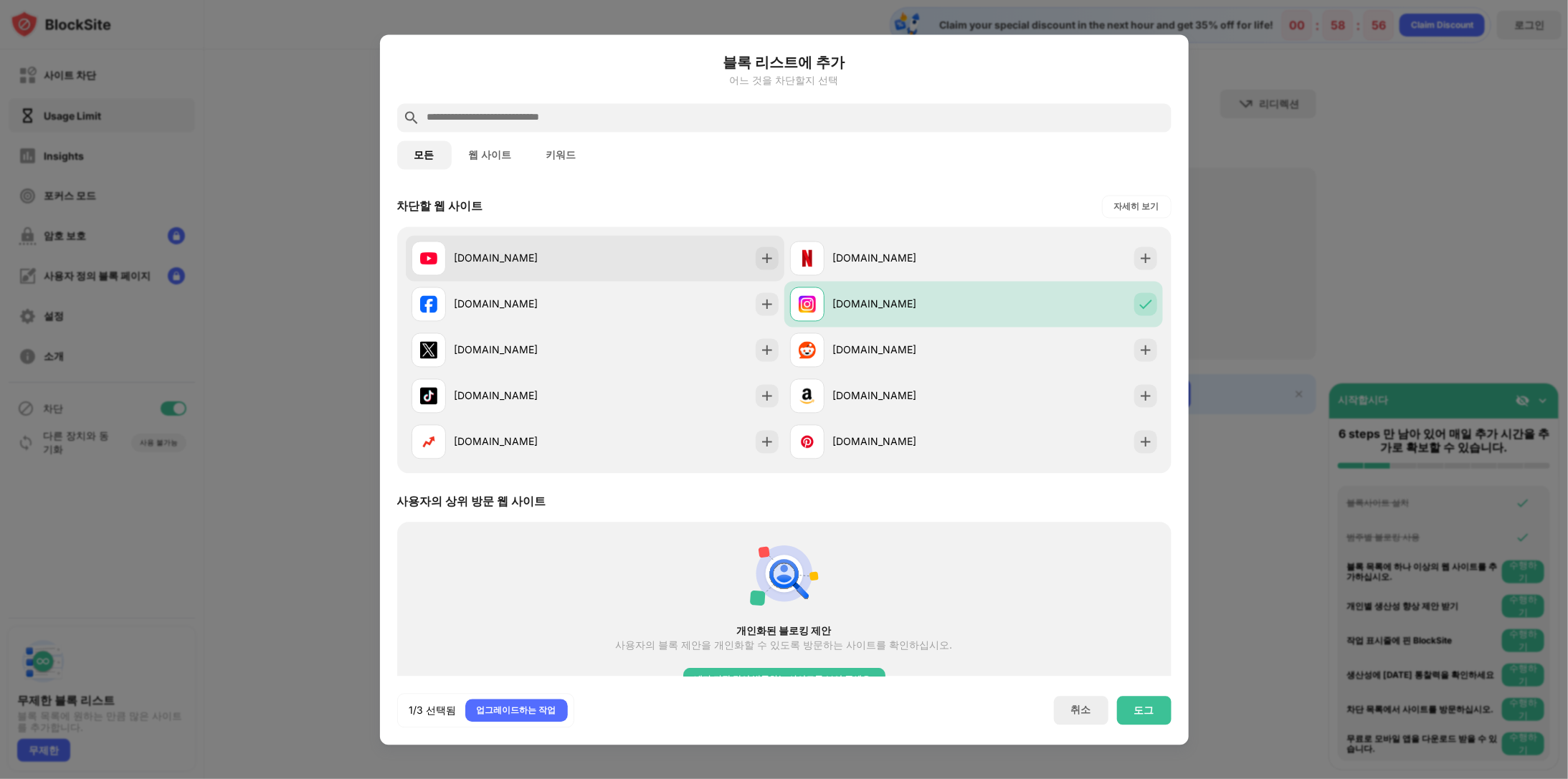 click on "[DOMAIN_NAME]" at bounding box center [595, 258] 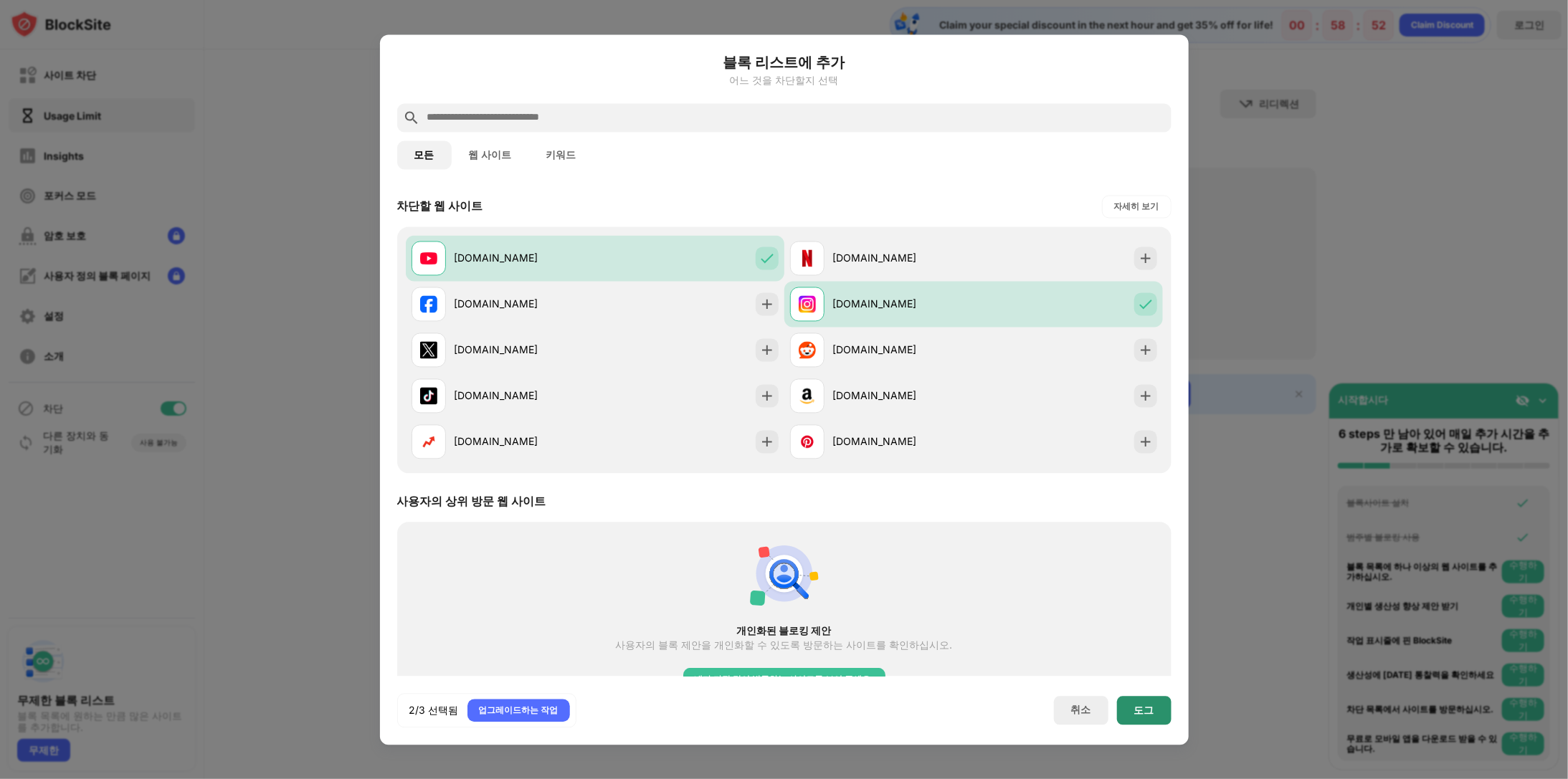 click on "도그" at bounding box center [1144, 710] 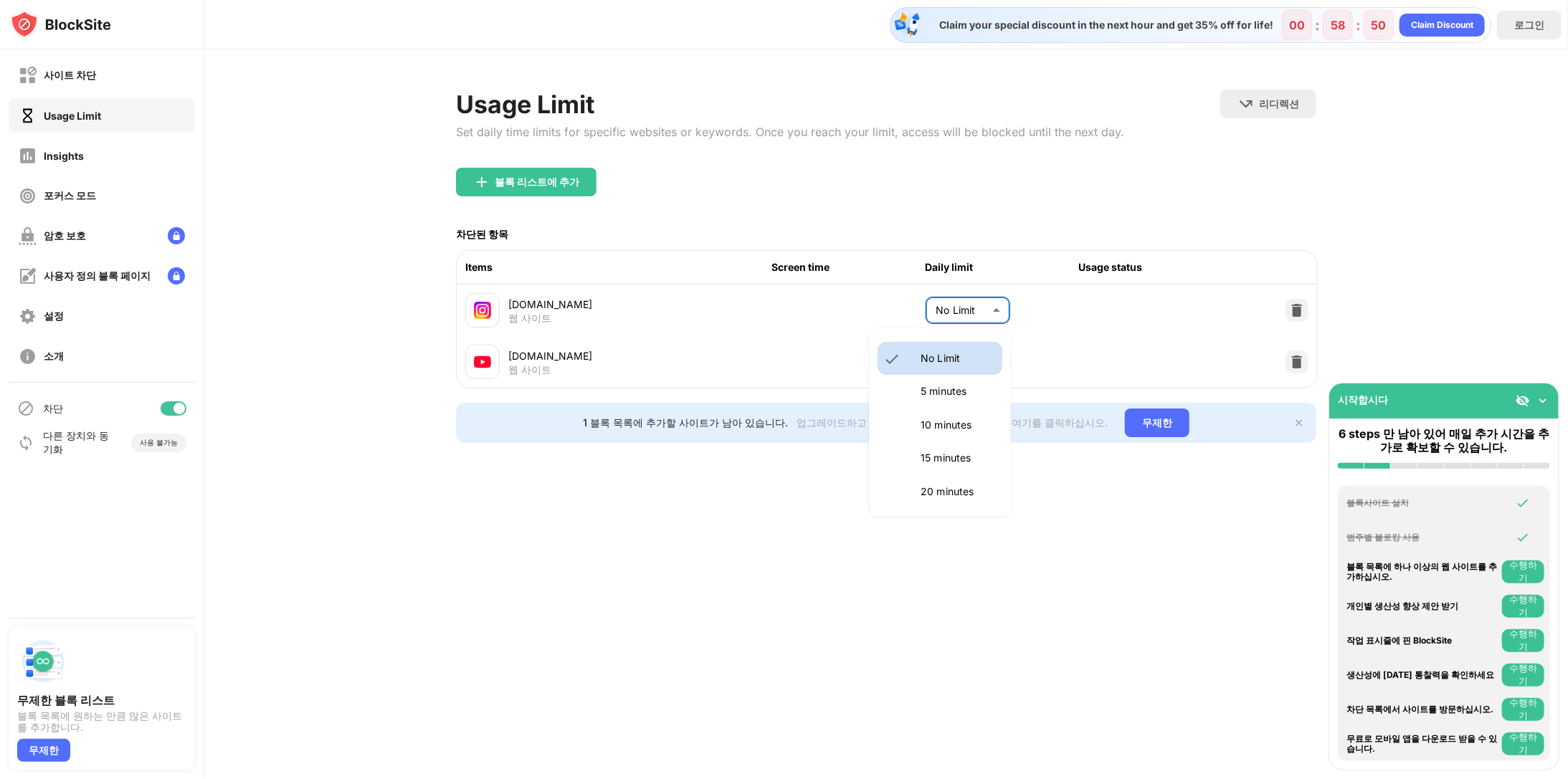 click on "사이트 차단 Usage Limit Insights 포커스 모드 암호 보호 사용자 정의 블록 페이지 설정 소개 차단 다른 장치와 동기화 사용 불가능 무제한 블록 리스트 블록 목록에 원하는 만큼 많은 사이트를 추가합니다. 무제한 시작합시다 6 steps 만 남아 있어 매일 추가 시간을 추가로 확보할 수 있습니다. 블록사이트 설치 범주별 블로킹 사용 블록 목록에 하나 이상의 웹 사이트를 추가하십시오. 수행하기 개인별 생산성 향상 제안 받기 수행하기 작업 표시줄에 핀 BlockSite 수행하기 생산성에 [DATE] 통찰력을 확인하세요 수행하기 차단 목록에서 사이트를 방문하십시오. 수행하기 무료로 모바일 앱을 다운로드 받을 수 있습니다. 수행하기 Claim your special discount in the next hour and get 35% off for life! 00 : 58 : 50 Claim Discount 로그인 Usage Limit 리디렉션 웹 사이트 리디렉션을 설정하려면 클릭하십시오 ​" at bounding box center [784, 389] 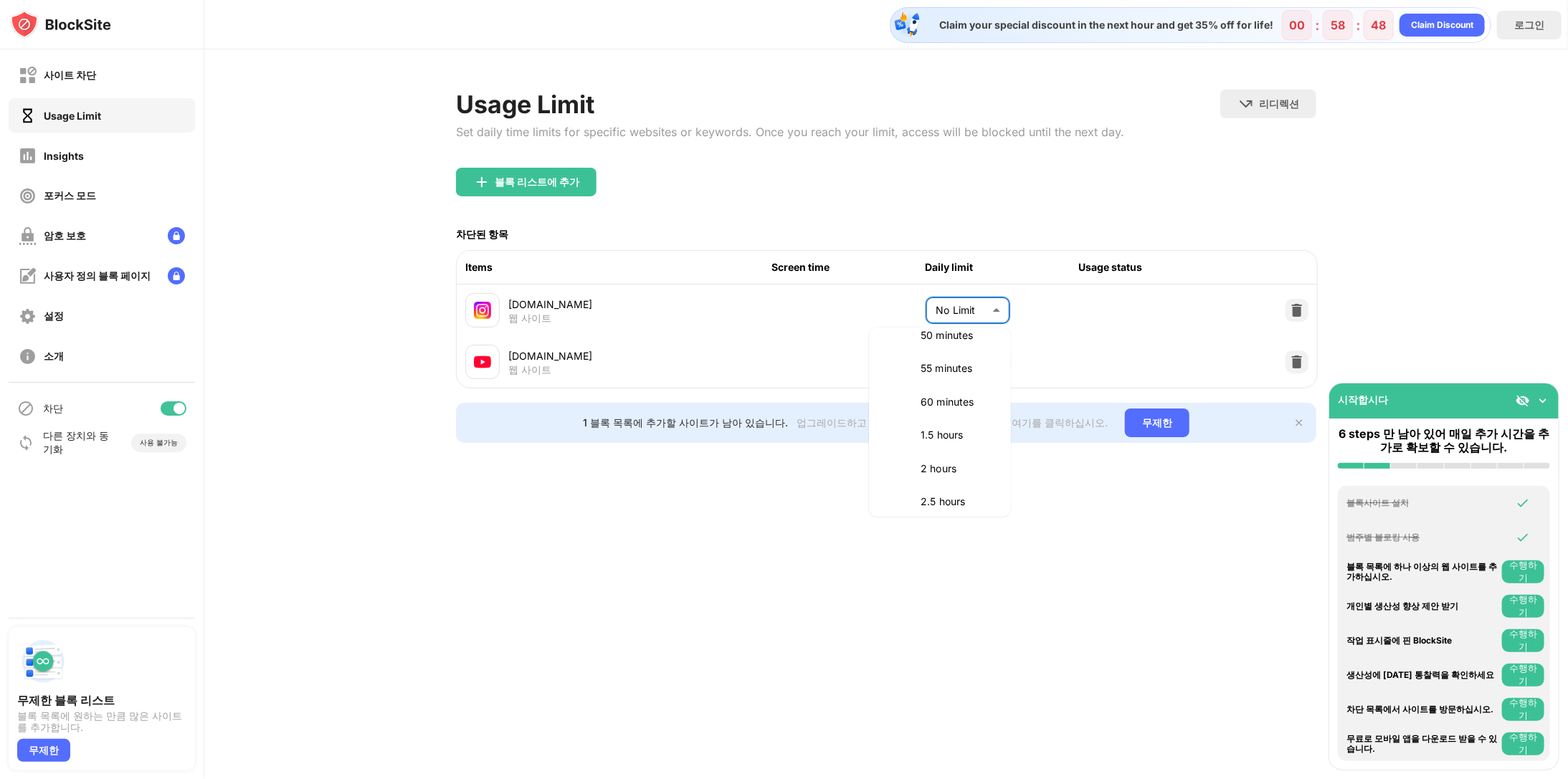 scroll, scrollTop: 358, scrollLeft: 0, axis: vertical 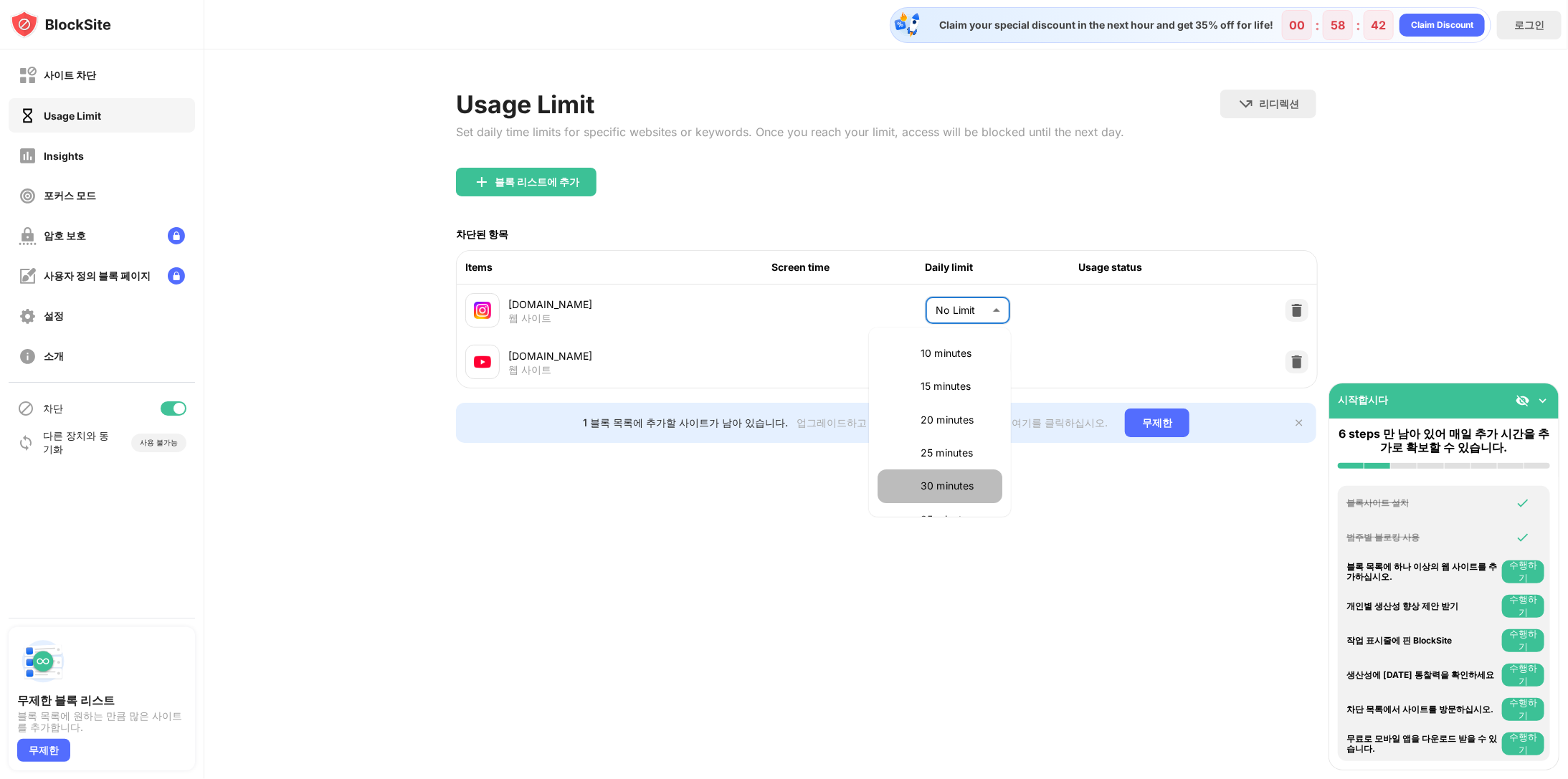 click on "30 minutes" at bounding box center [957, 486] 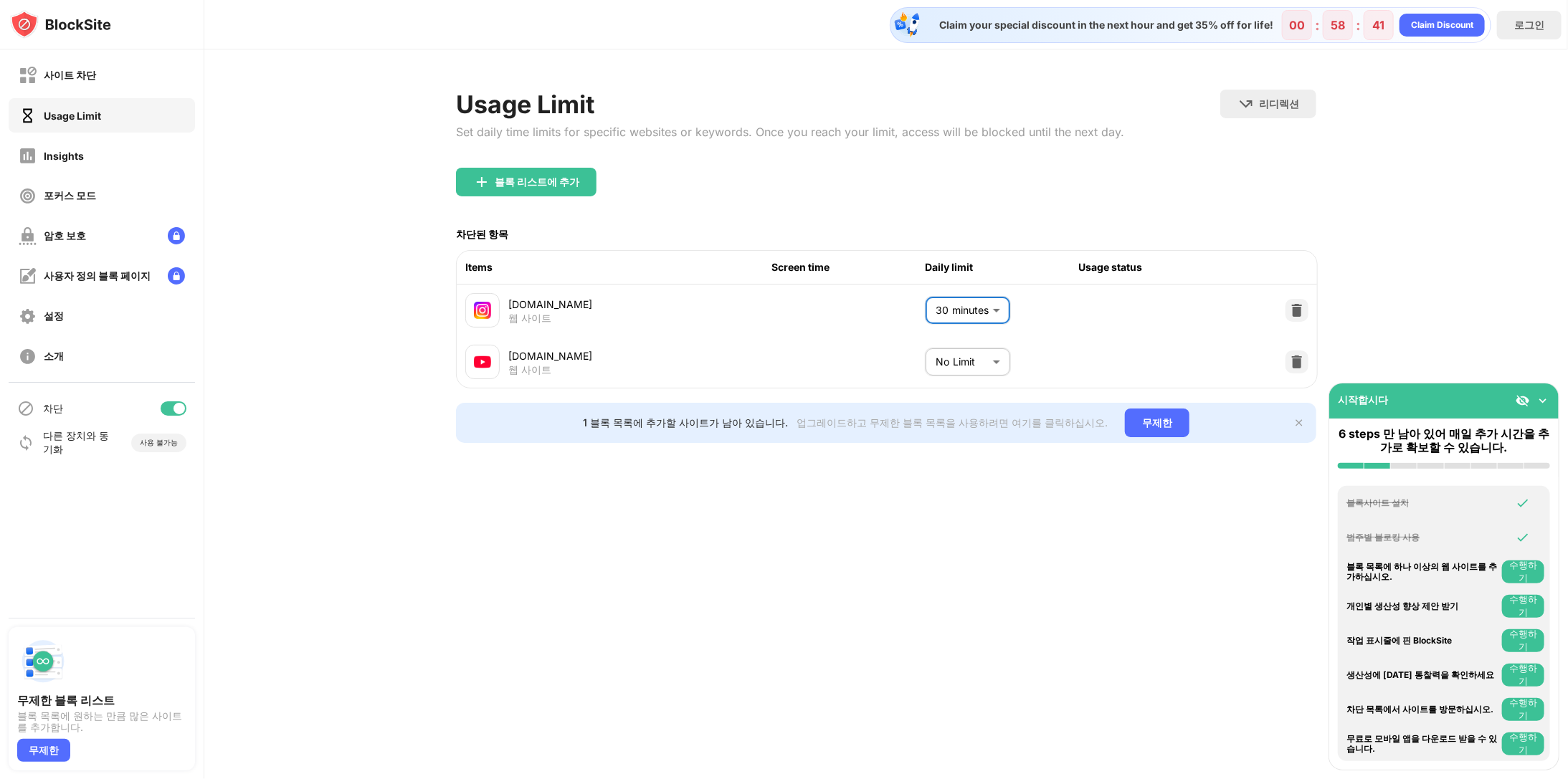 click on "사이트 차단 Usage Limit Insights 포커스 모드 암호 보호 사용자 정의 블록 페이지 설정 소개 차단 다른 장치와 동기화 사용 불가능 무제한 블록 리스트 블록 목록에 원하는 만큼 많은 사이트를 추가합니다. 무제한 시작합시다 6 steps 만 남아 있어 매일 추가 시간을 추가로 확보할 수 있습니다. 블록사이트 설치 범주별 블로킹 사용 블록 목록에 하나 이상의 웹 사이트를 추가하십시오. 수행하기 개인별 생산성 향상 제안 받기 수행하기 작업 표시줄에 핀 BlockSite 수행하기 생산성에 [DATE] 통찰력을 확인하세요 수행하기 차단 목록에서 사이트를 방문하십시오. 수행하기 무료로 모바일 앱을 다운로드 받을 수 있습니다. 수행하기 Claim your special discount in the next hour and get 35% off for life! 00 : 58 : 41 Claim Discount 로그인 Usage Limit 리디렉션 웹 사이트 리디렉션을 설정하려면 클릭하십시오 **" at bounding box center (784, 389) 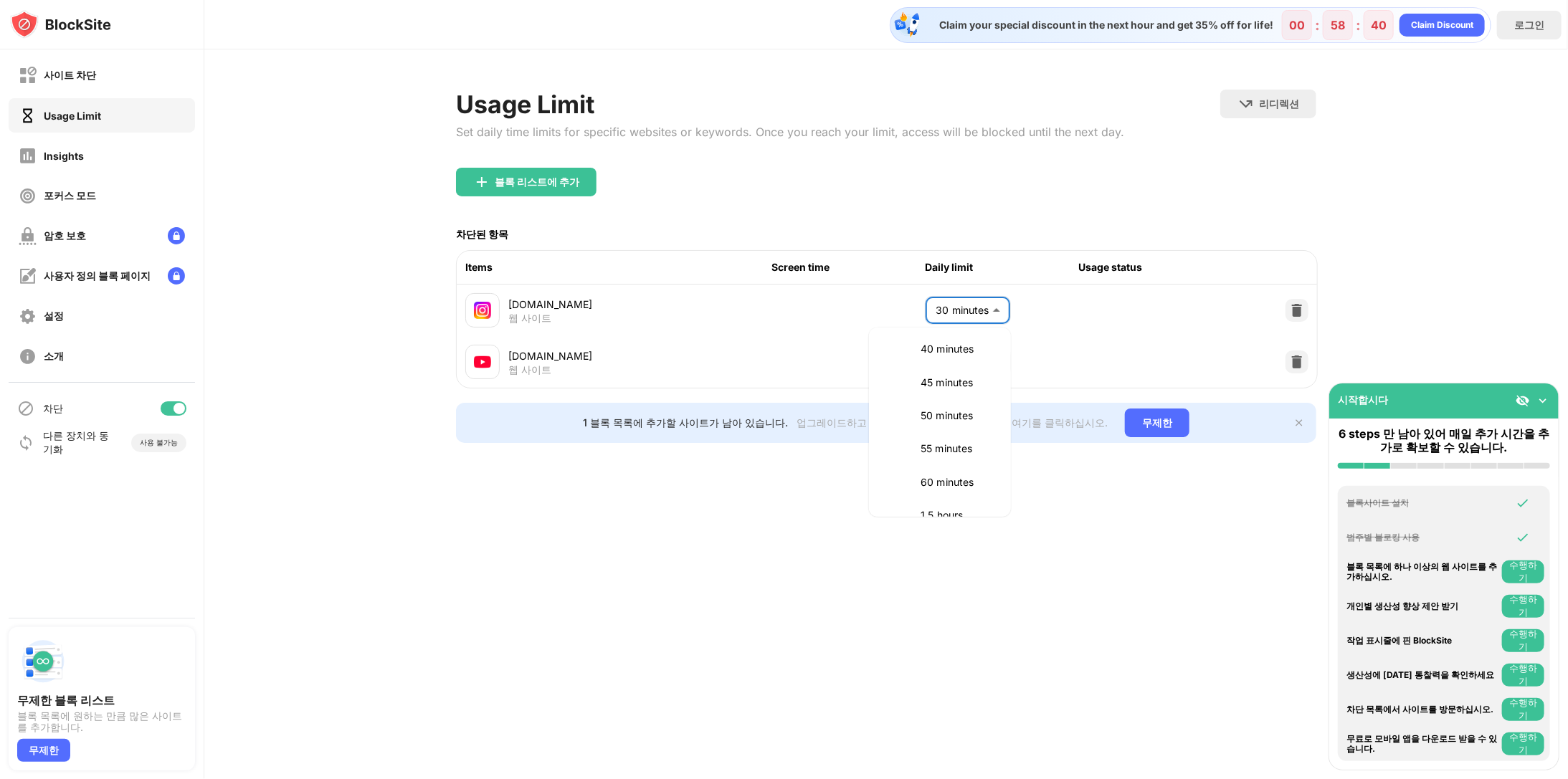 scroll, scrollTop: 350, scrollLeft: 0, axis: vertical 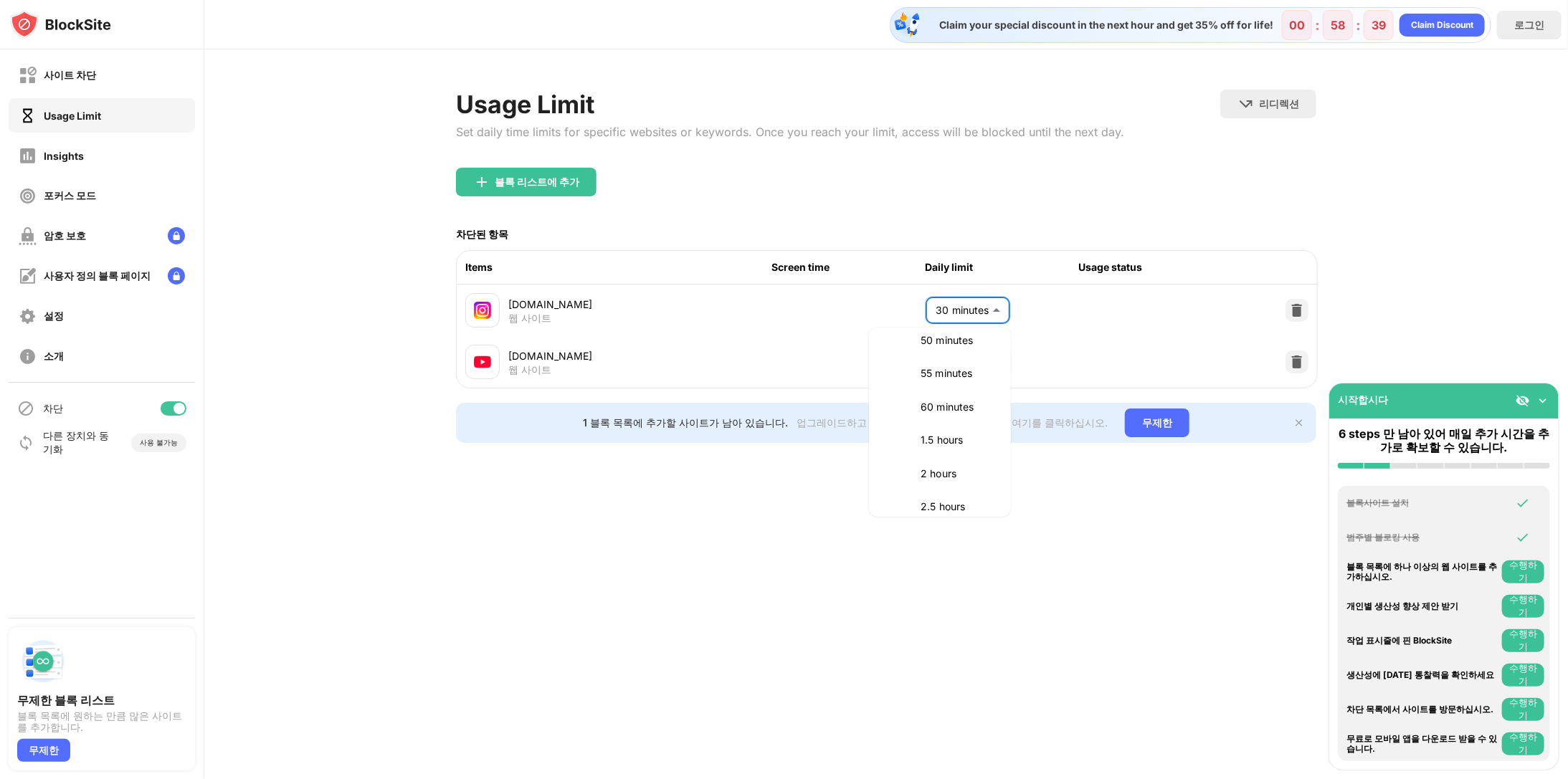 click on "60 minutes" at bounding box center [957, 407] 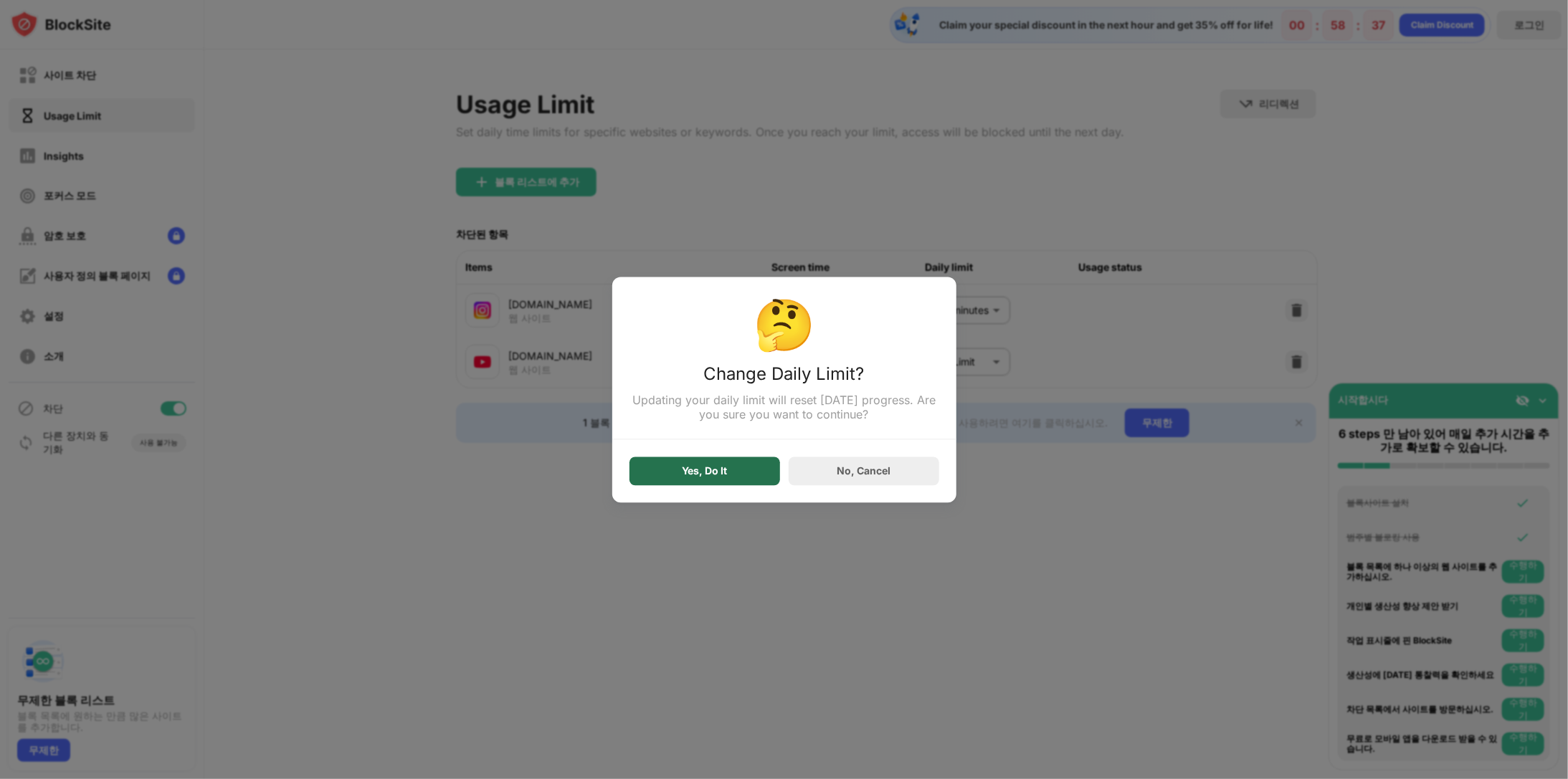 click on "Yes, Do It" at bounding box center (705, 471) 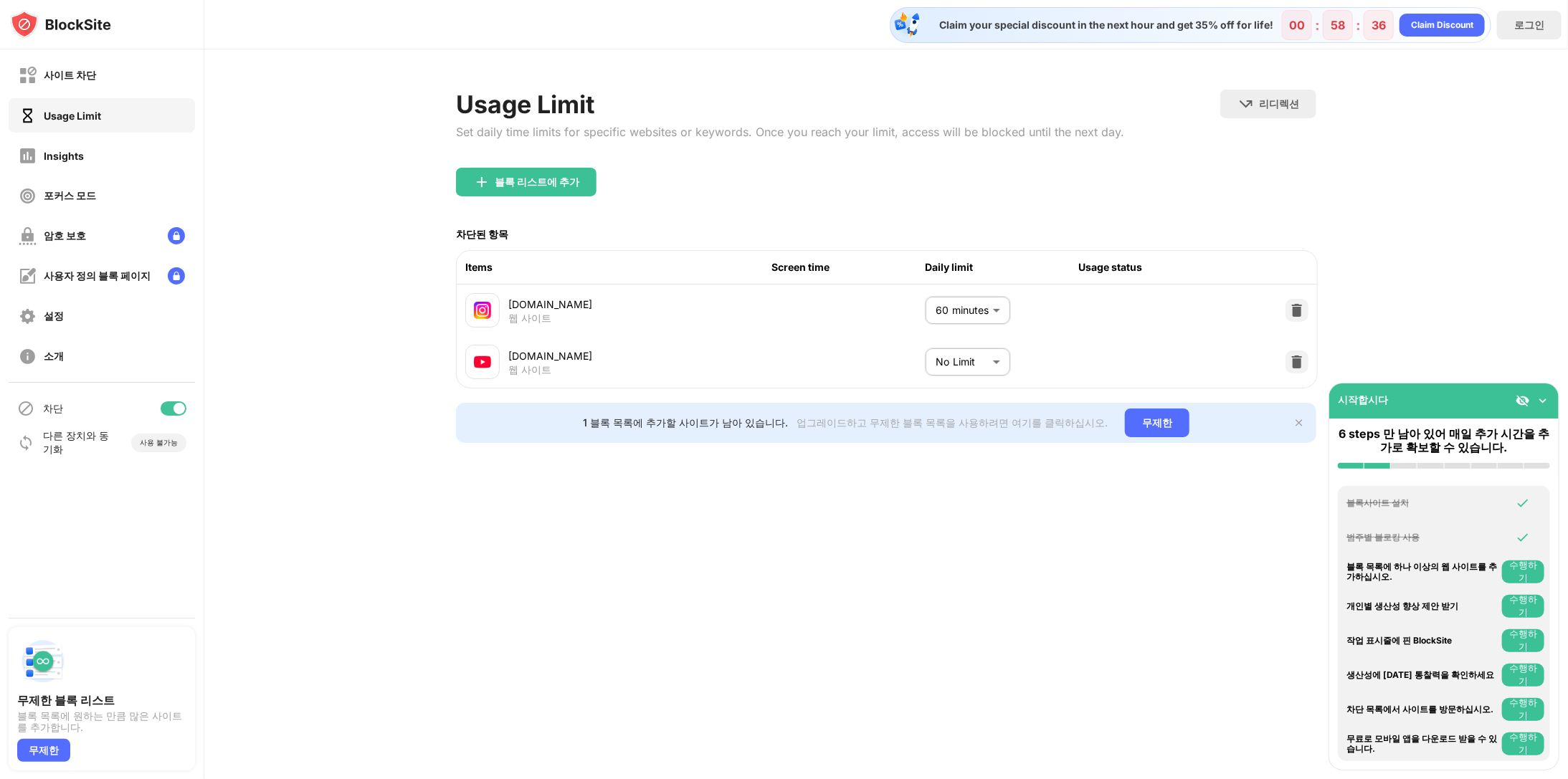 click on "사이트 차단 Usage Limit Insights 포커스 모드 암호 보호 사용자 정의 블록 페이지 설정 소개 차단 다른 장치와 동기화 사용 불가능 무제한 블록 리스트 블록 목록에 원하는 만큼 많은 사이트를 추가합니다. 무제한 시작합시다 6 steps 만 남아 있어 매일 추가 시간을 추가로 확보할 수 있습니다. 블록사이트 설치 범주별 블로킹 사용 블록 목록에 하나 이상의 웹 사이트를 추가하십시오. 수행하기 개인별 생산성 향상 제안 받기 수행하기 작업 표시줄에 핀 BlockSite 수행하기 생산성에 [DATE] 통찰력을 확인하세요 수행하기 차단 목록에서 사이트를 방문하십시오. 수행하기 무료로 모바일 앱을 다운로드 받을 수 있습니다. 수행하기 Claim your special discount in the next hour and get 35% off for life! 00 : 58 : 36 Claim Discount 로그인 Usage Limit 리디렉션 웹 사이트 리디렉션을 설정하려면 클릭하십시오 **" at bounding box center (784, 389) 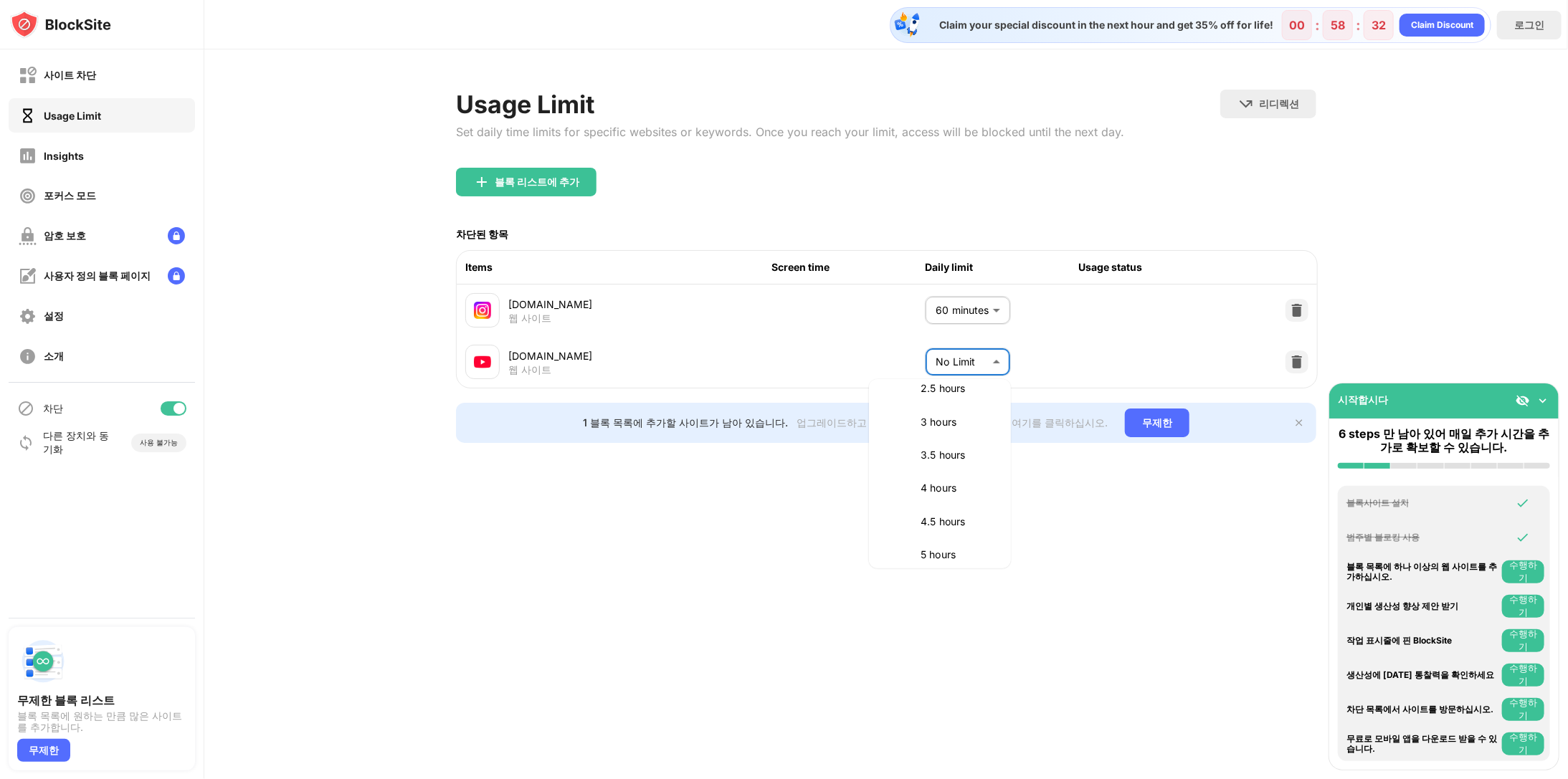 scroll, scrollTop: 502, scrollLeft: 0, axis: vertical 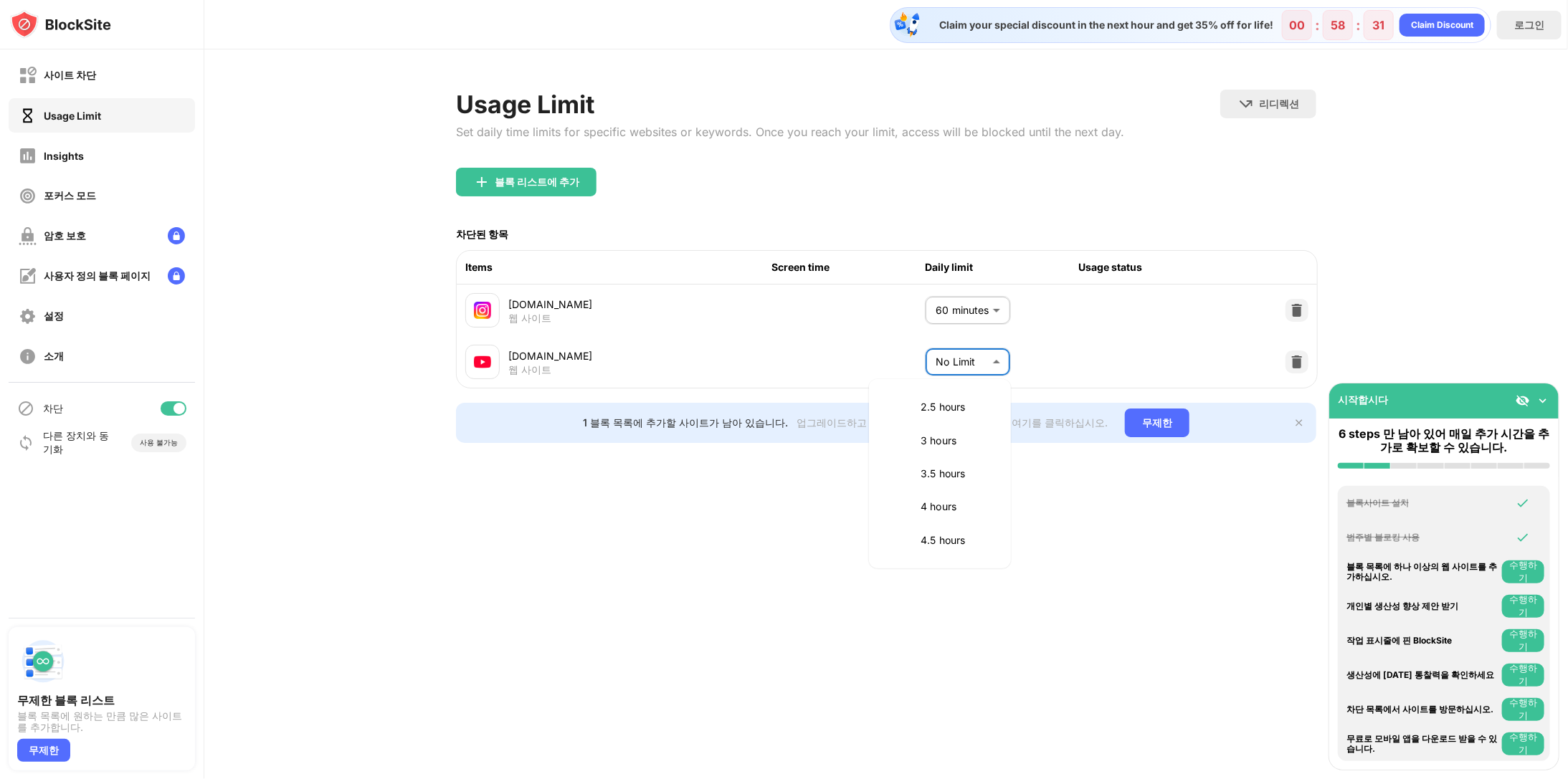 click at bounding box center [784, 389] 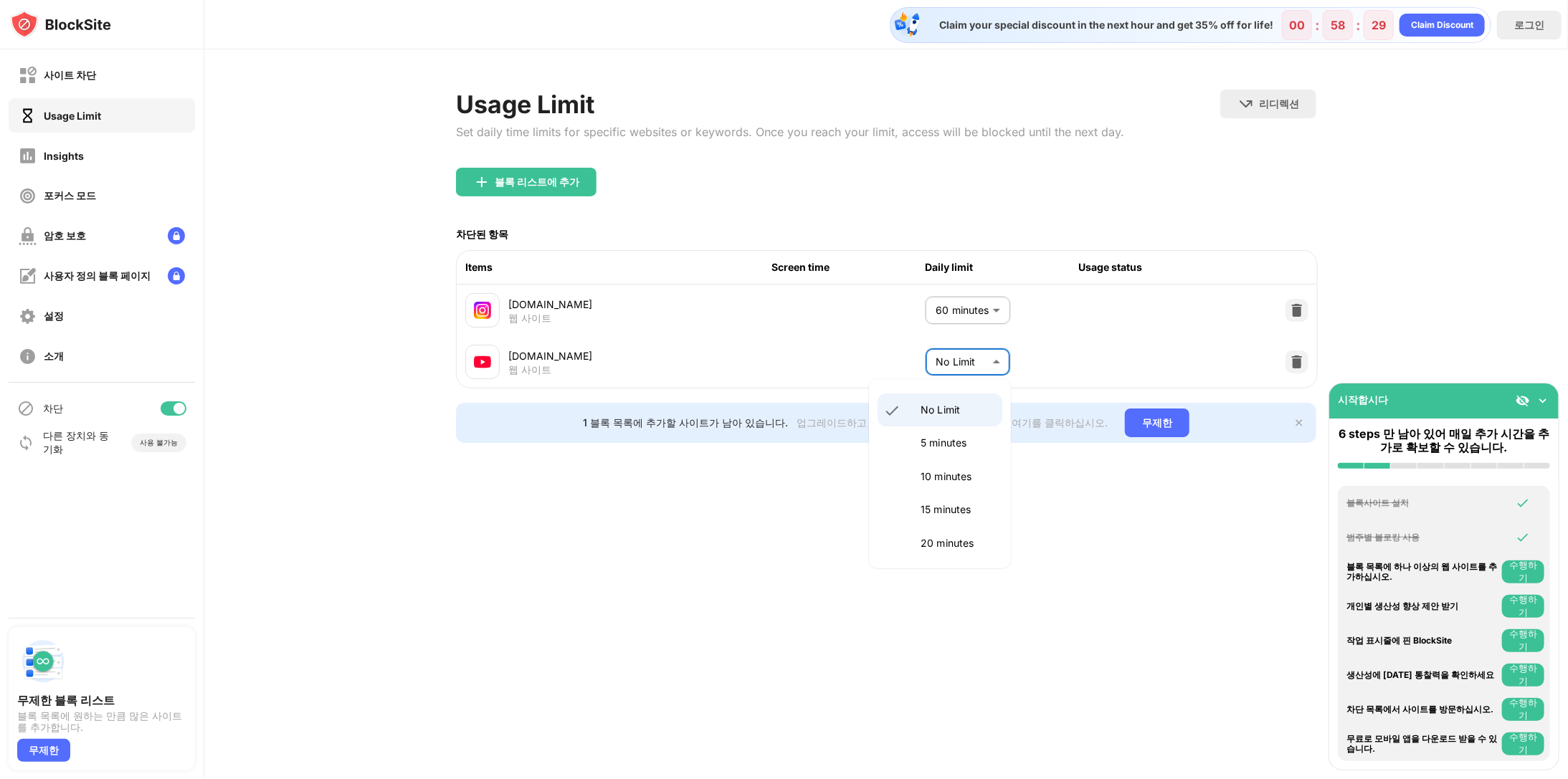 click on "사이트 차단 Usage Limit Insights 포커스 모드 암호 보호 사용자 정의 블록 페이지 설정 소개 차단 다른 장치와 동기화 사용 불가능 무제한 블록 리스트 블록 목록에 원하는 만큼 많은 사이트를 추가합니다. 무제한 시작합시다 6 steps 만 남아 있어 매일 추가 시간을 추가로 확보할 수 있습니다. 블록사이트 설치 범주별 블로킹 사용 블록 목록에 하나 이상의 웹 사이트를 추가하십시오. 수행하기 개인별 생산성 향상 제안 받기 수행하기 작업 표시줄에 핀 BlockSite 수행하기 생산성에 [DATE] 통찰력을 확인하세요 수행하기 차단 목록에서 사이트를 방문하십시오. 수행하기 무료로 모바일 앱을 다운로드 받을 수 있습니다. 수행하기 Claim your special discount in the next hour and get 35% off for life! 00 : 58 : 29 Claim Discount 로그인 Usage Limit 리디렉션 웹 사이트 리디렉션을 설정하려면 클릭하십시오 **" at bounding box center (784, 389) 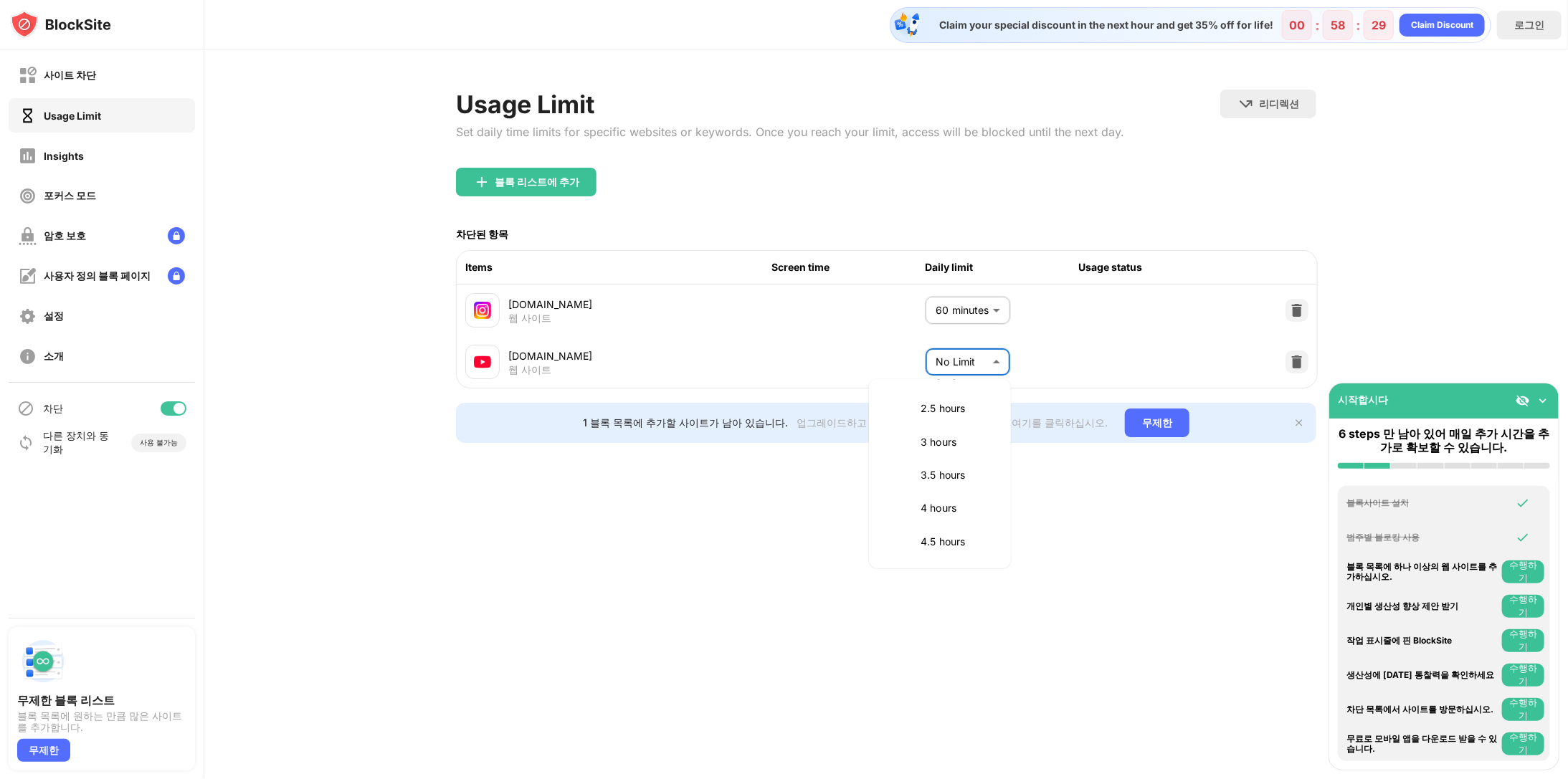 scroll, scrollTop: 502, scrollLeft: 0, axis: vertical 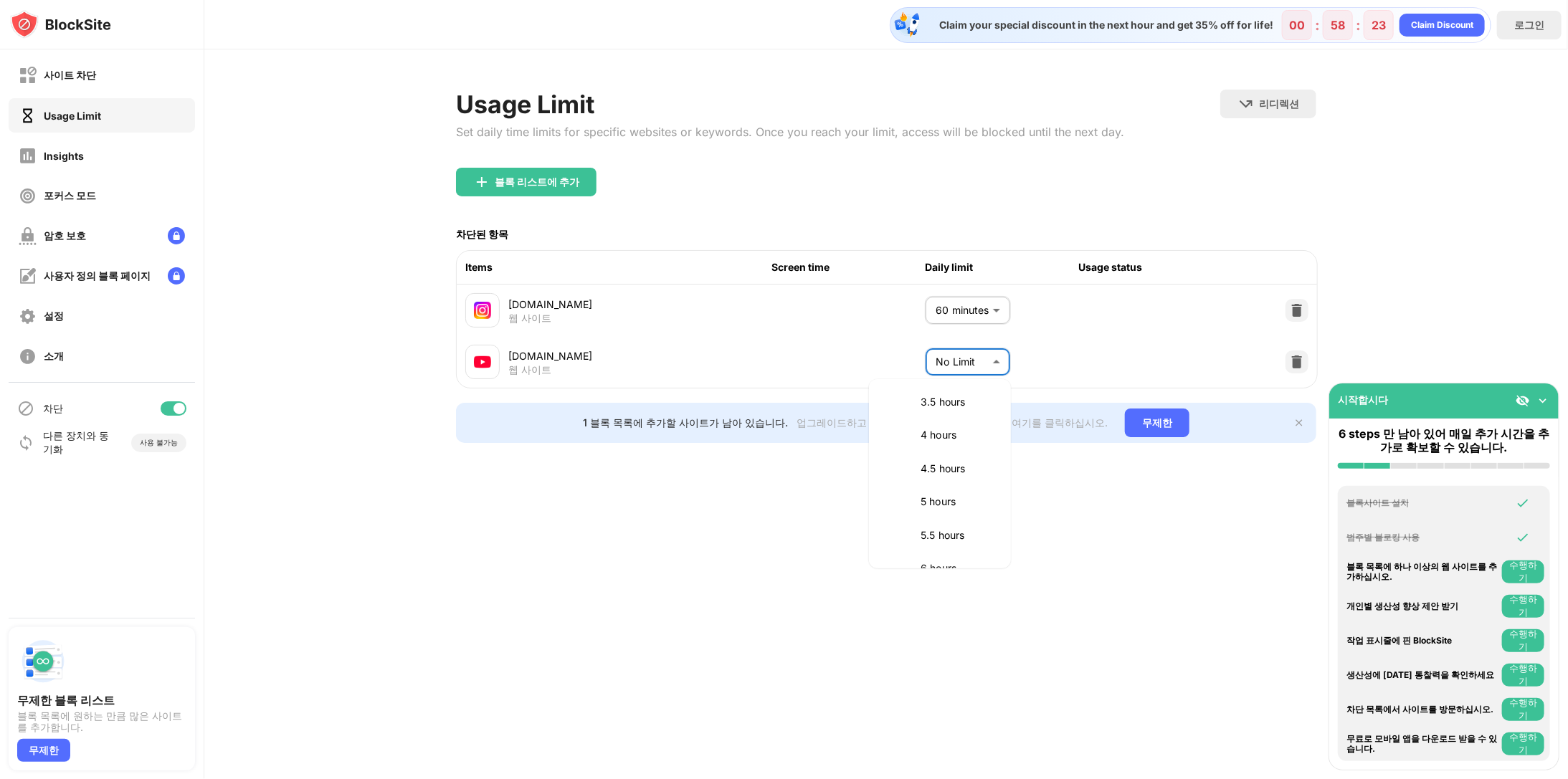 click on "4 hours" at bounding box center (957, 435) 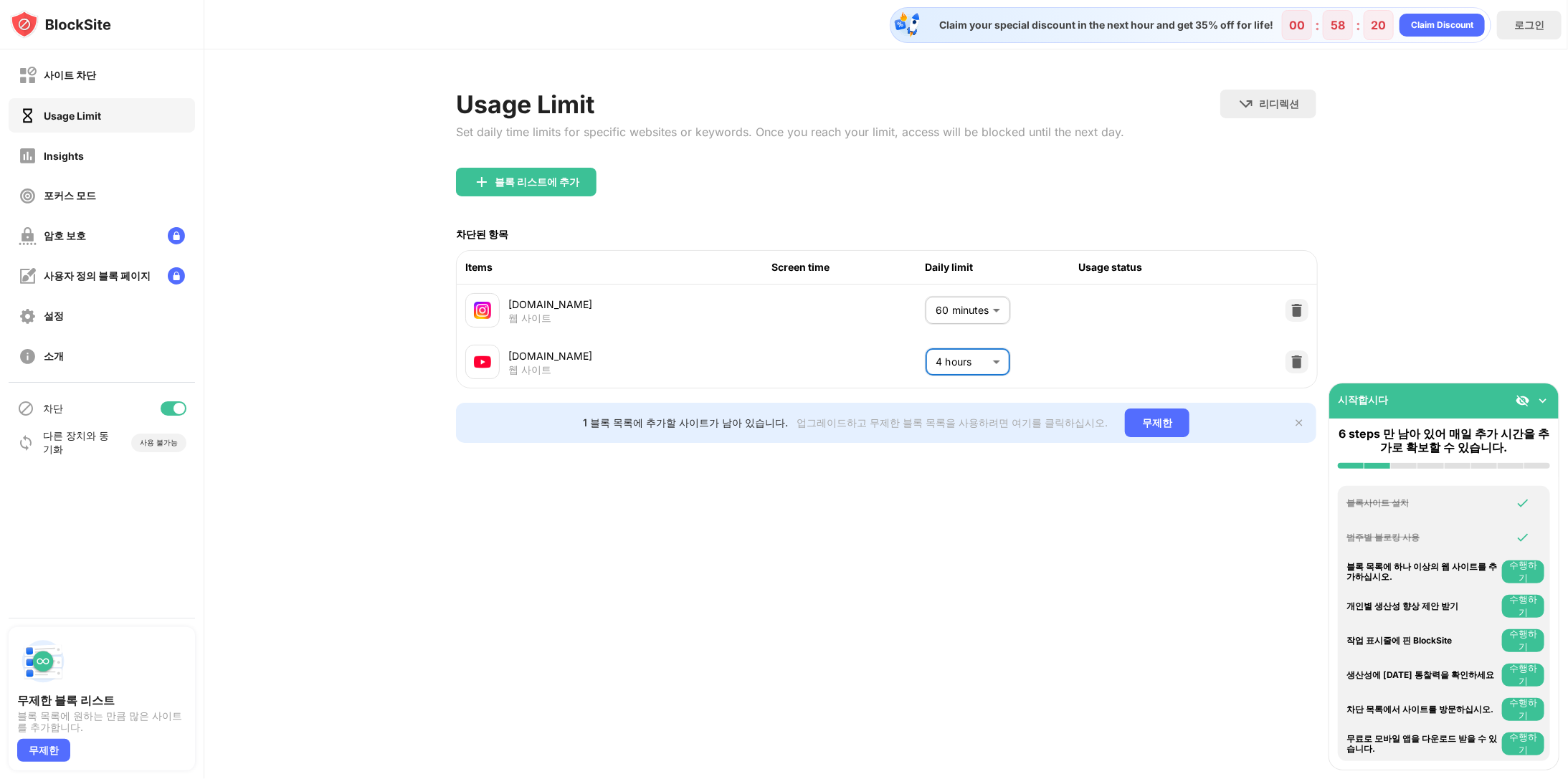 click at bounding box center [1299, 423] 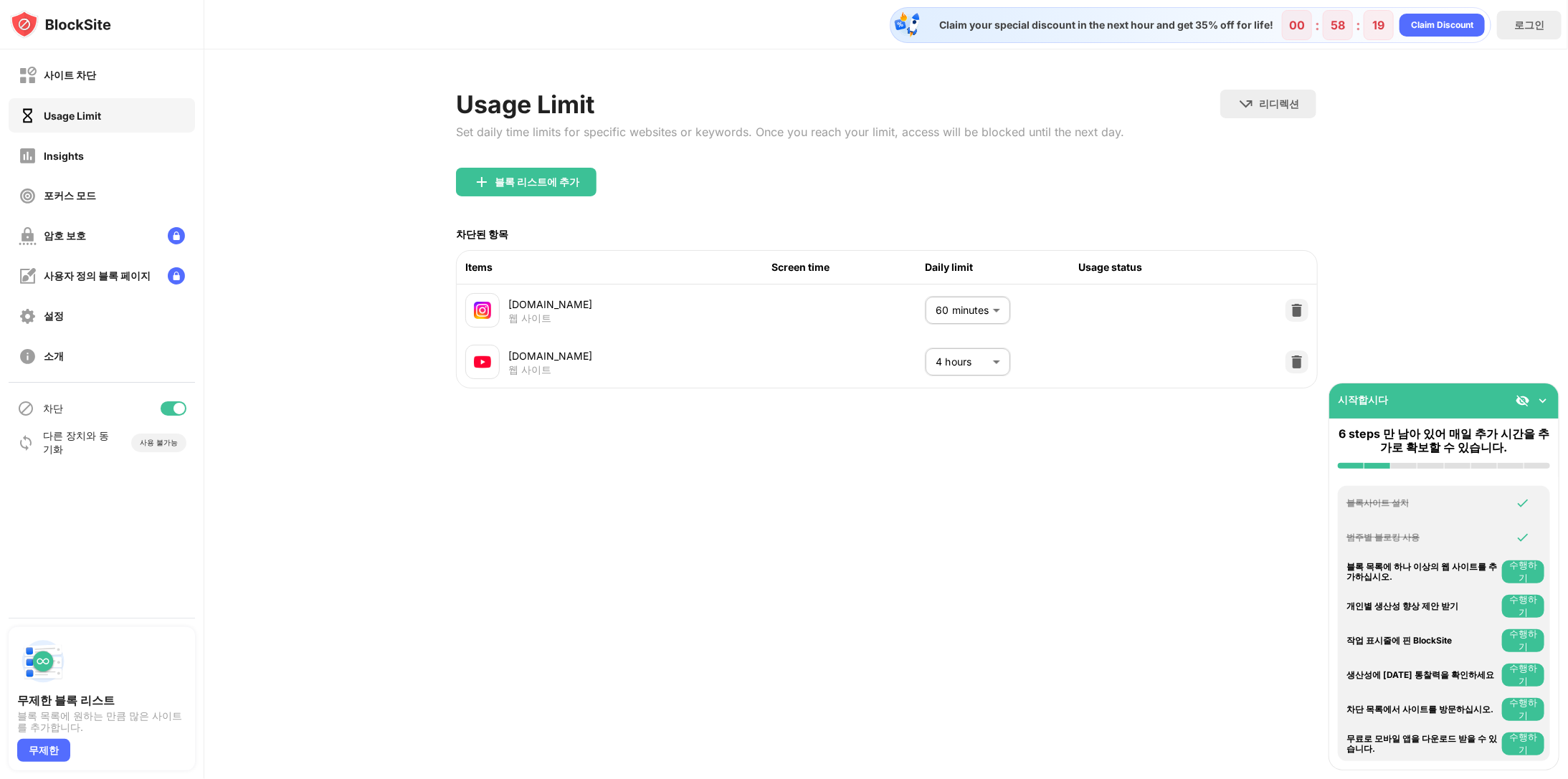 click on "Claim your special discount in the next hour and get 35% off for life! 00 : 58 : 19 Claim Discount 로그인 Usage Limit Set daily time limits for specific websites or keywords. Once you reach your limit, access will be blocked until the next day. 리디렉션 웹 사이트 리디렉션을 설정하려면 클릭하십시오 블록 리스트에 추가 차단된 항목 Items Screen time Daily limit Usage status [DOMAIN_NAME] 웹 사이트 60 minutes ** ​ [DOMAIN_NAME] 웹 사이트 4 hours *** ​" at bounding box center [886, 389] 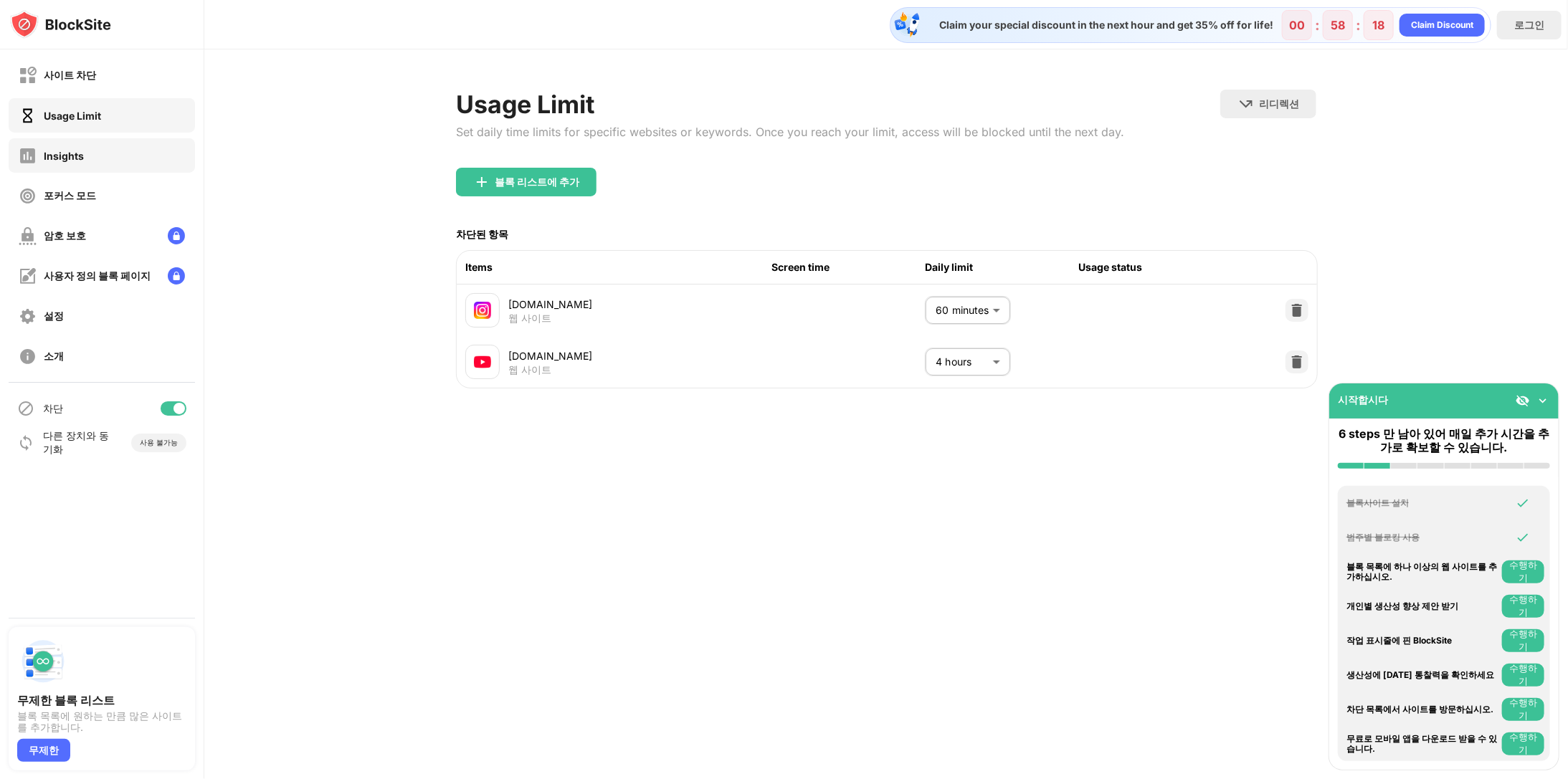 click on "Insights" at bounding box center [102, 156] 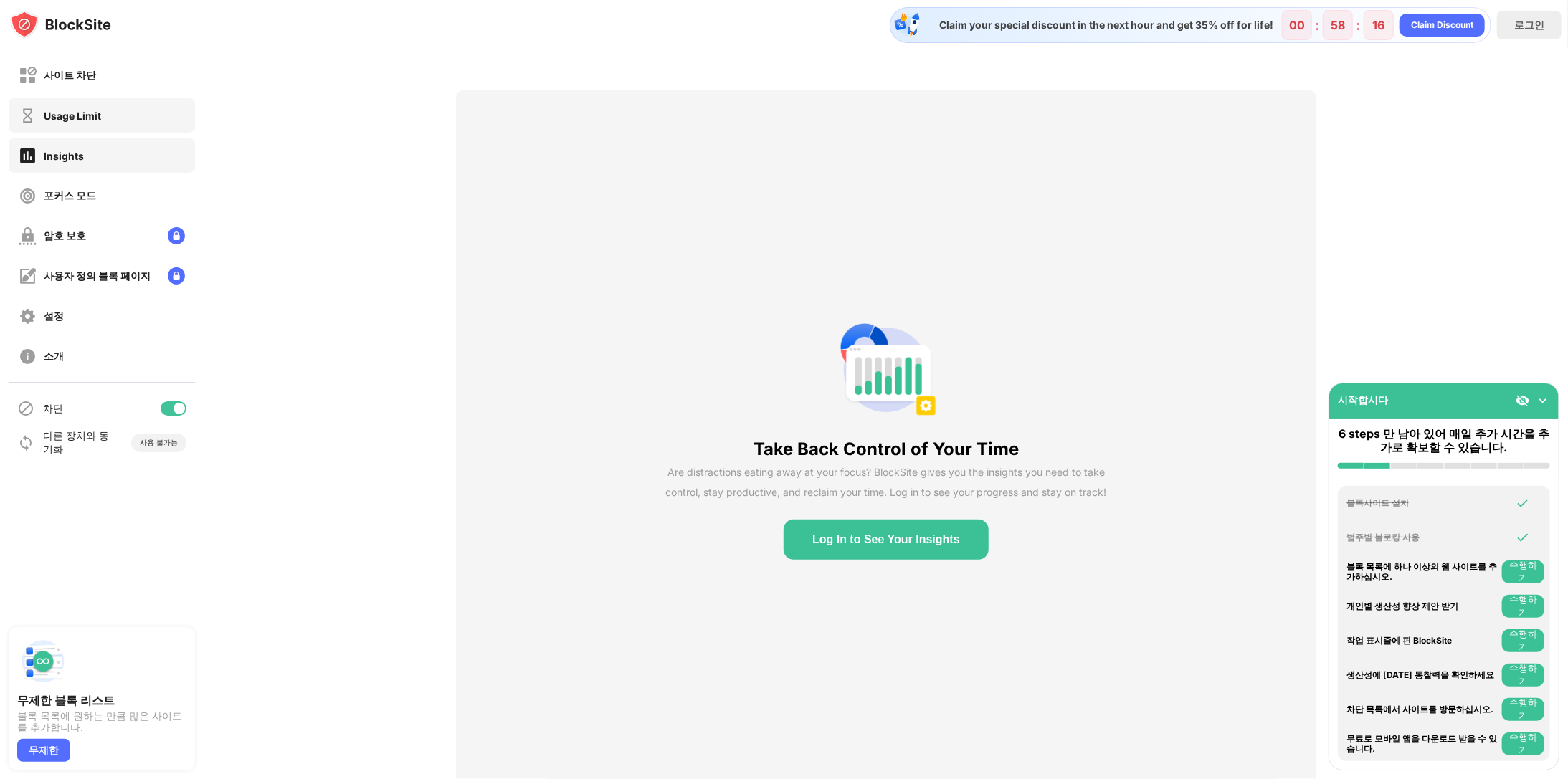 click on "Usage Limit" at bounding box center [60, 115] 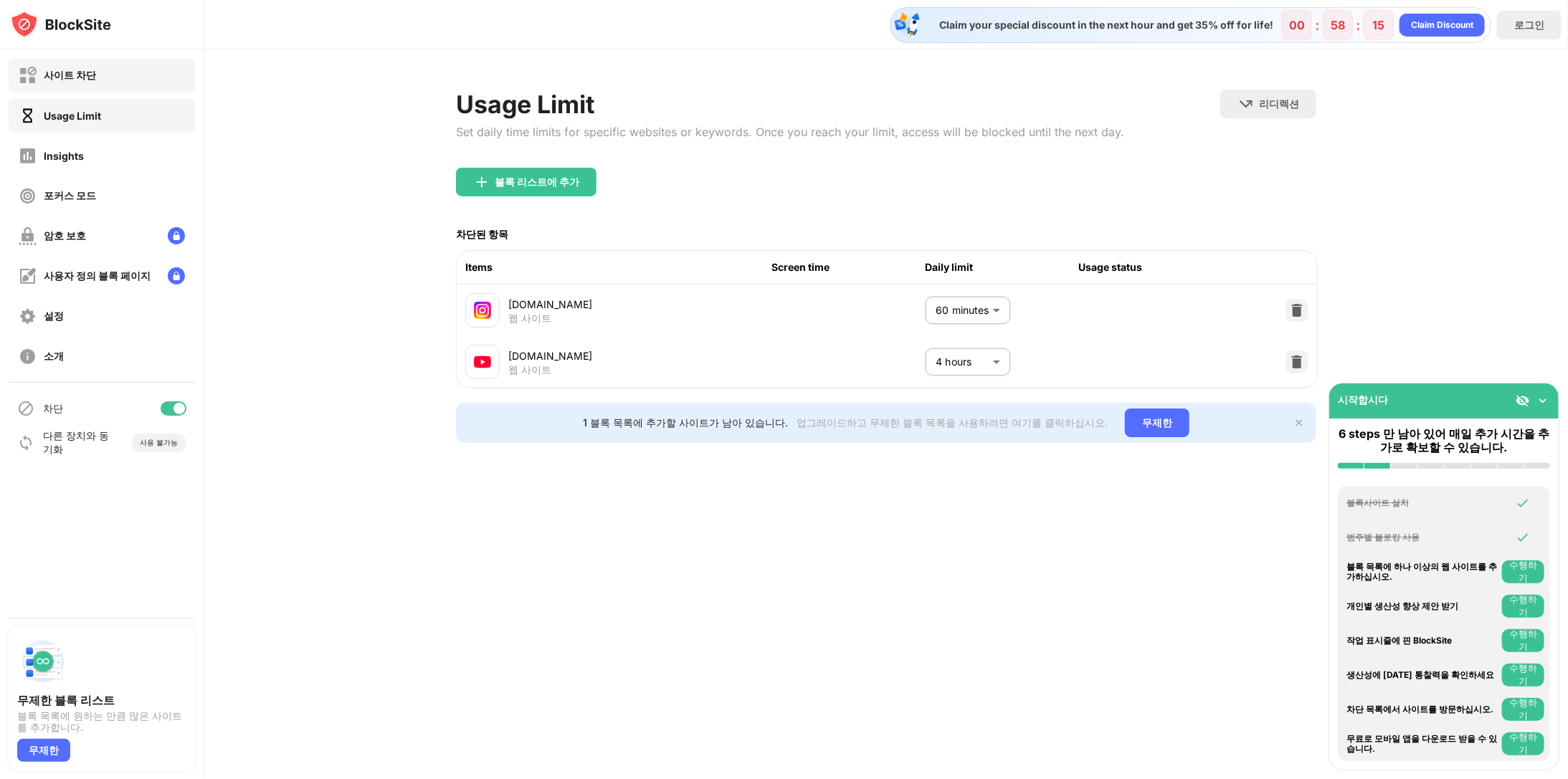 click on "사이트 차단" at bounding box center (102, 75) 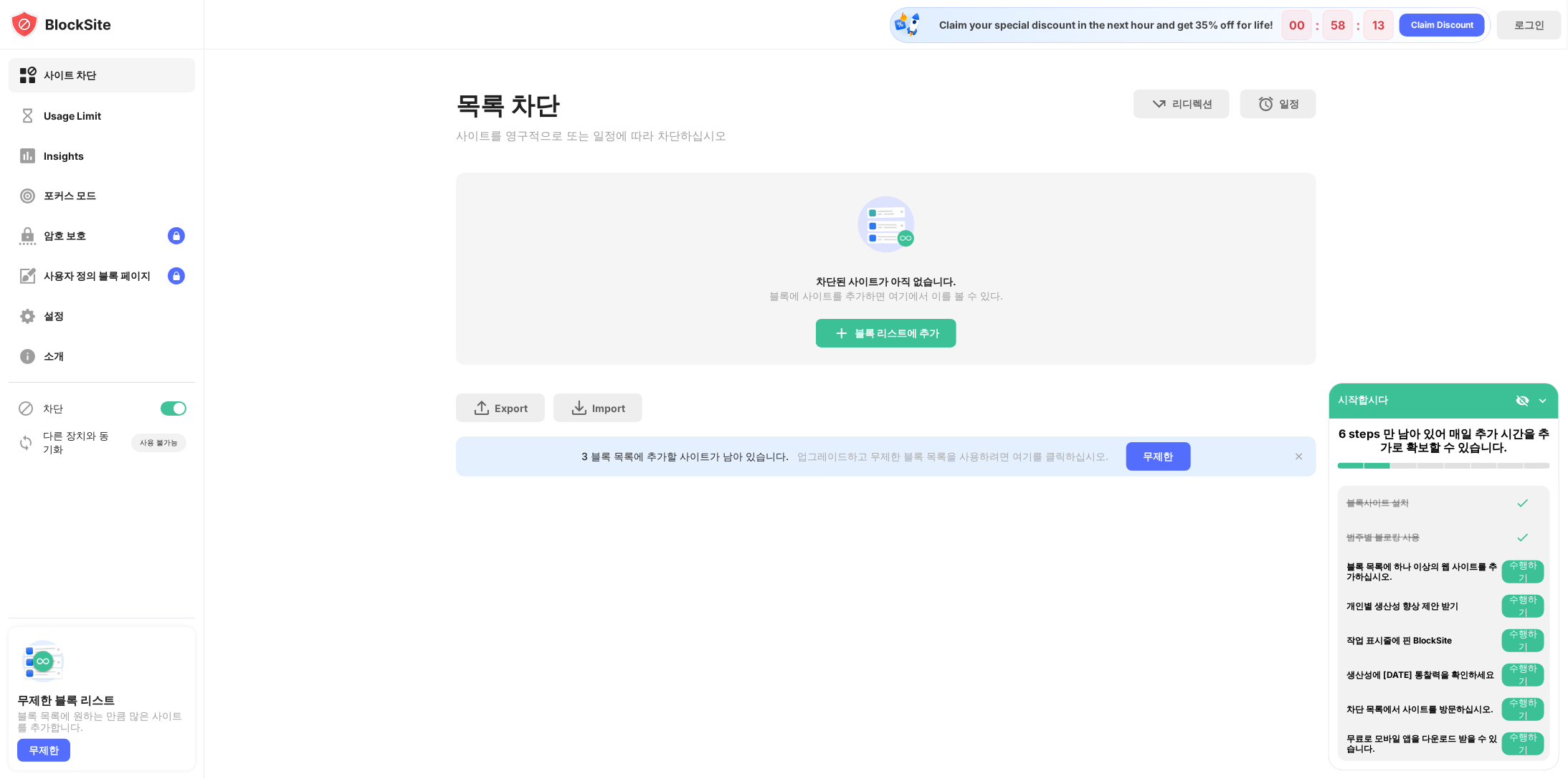 click on "차단된 사이트가 아직 없습니다. 블록에 사이트를 추가하면 여기에서 이를 볼 수 있다. 블록 리스트에 추가" at bounding box center (886, 269) 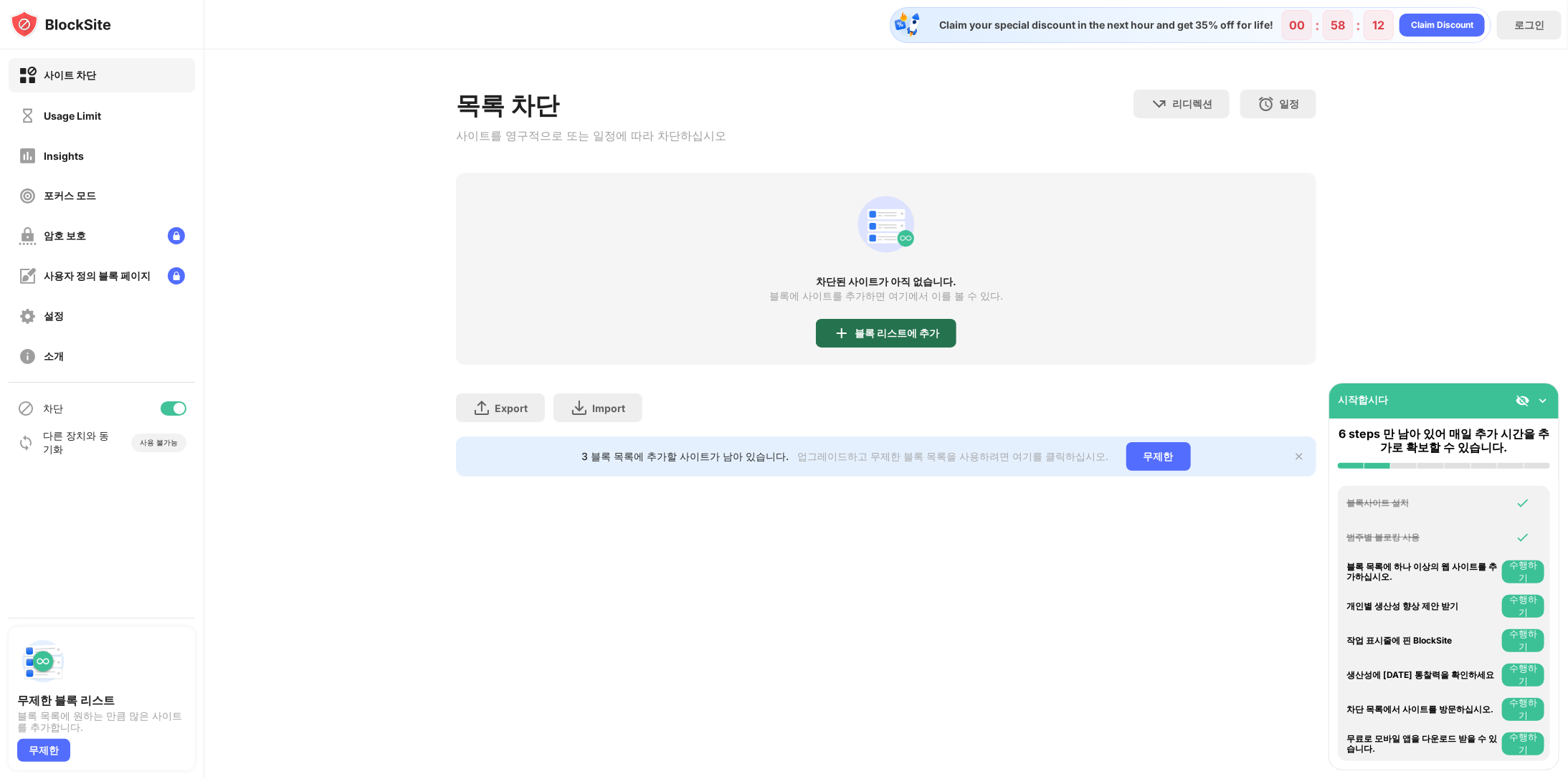 click on "블록 리스트에 추가" at bounding box center [897, 333] 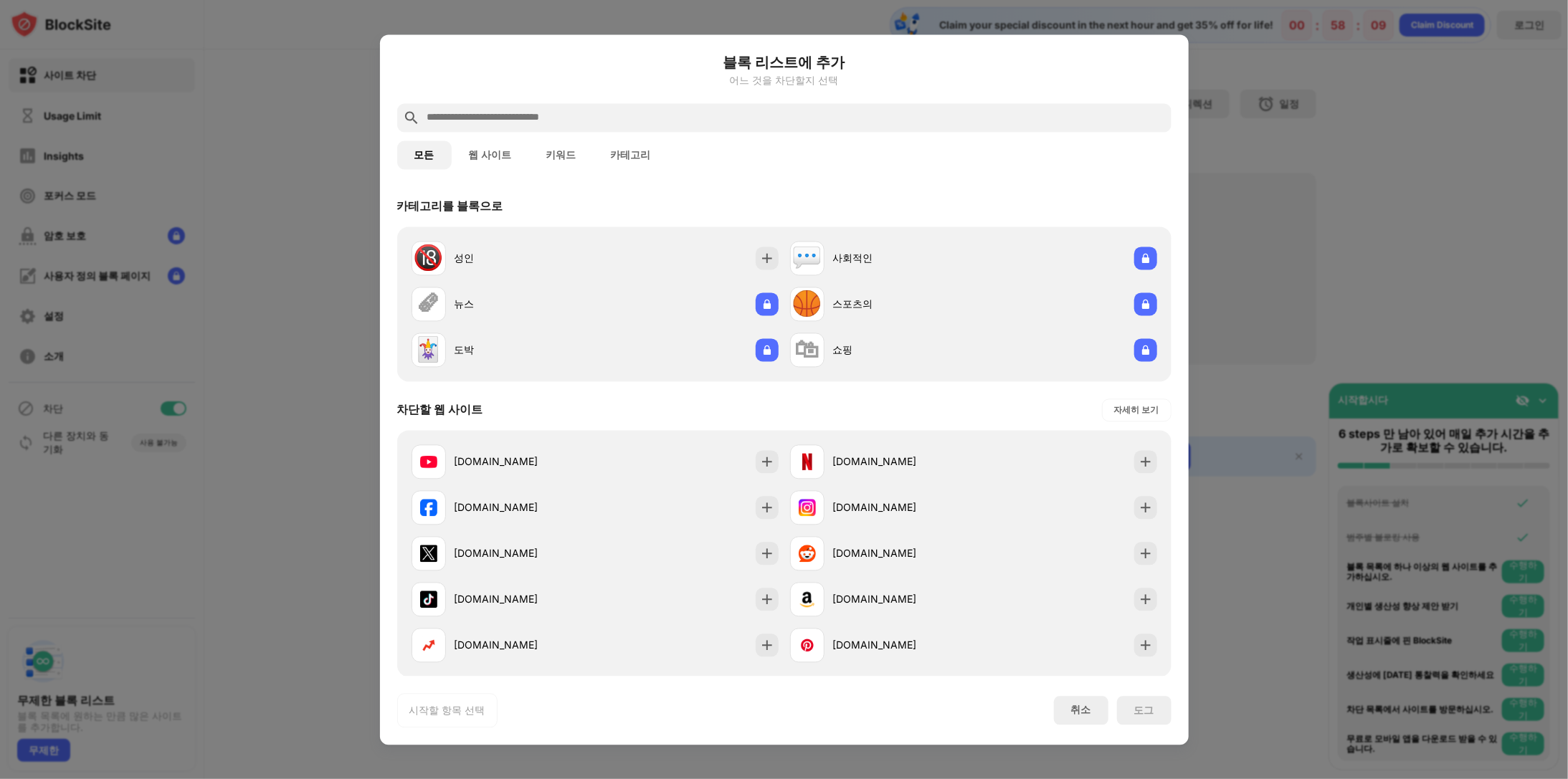 click at bounding box center [784, 118] 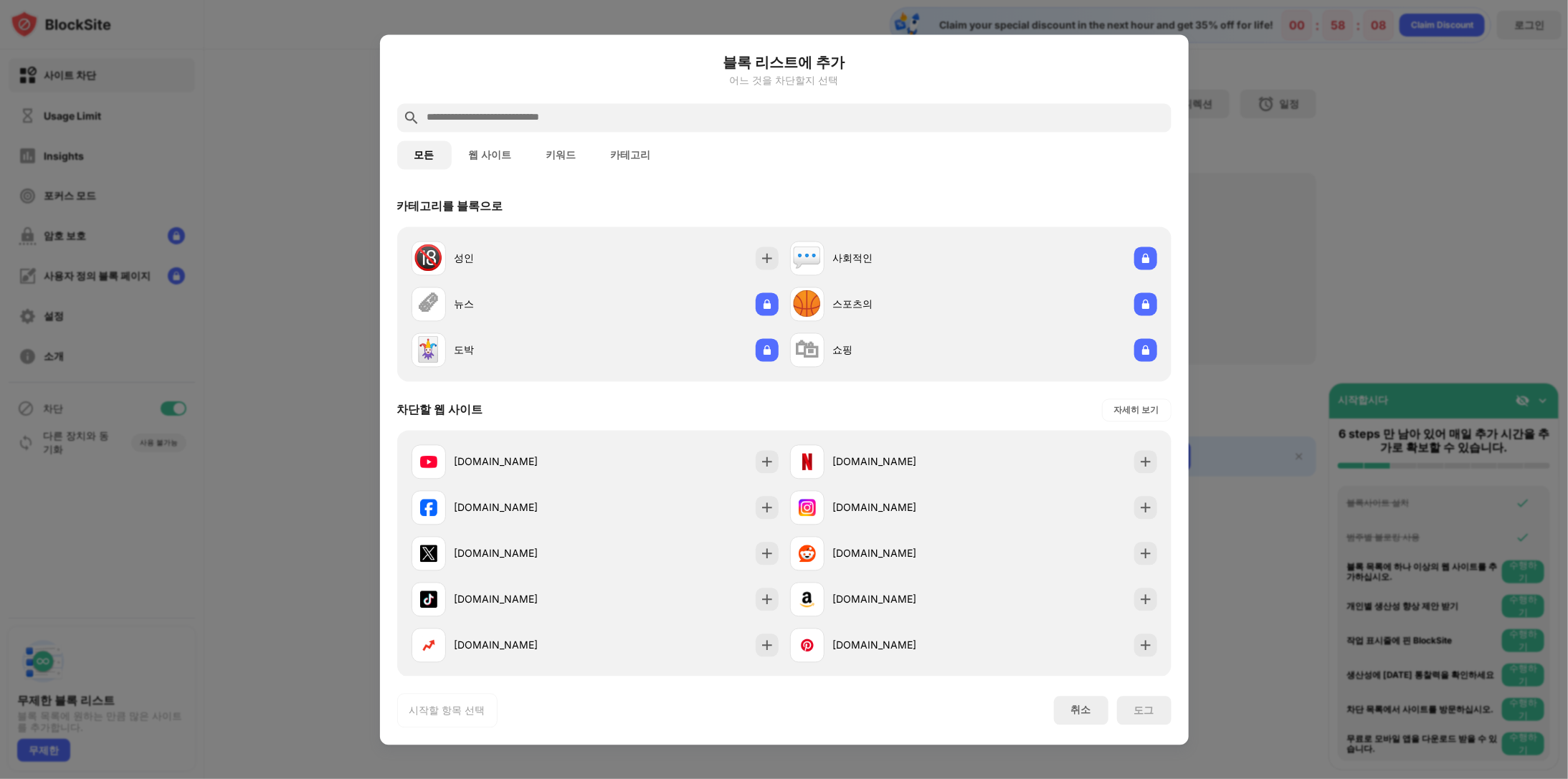click at bounding box center (796, 118) 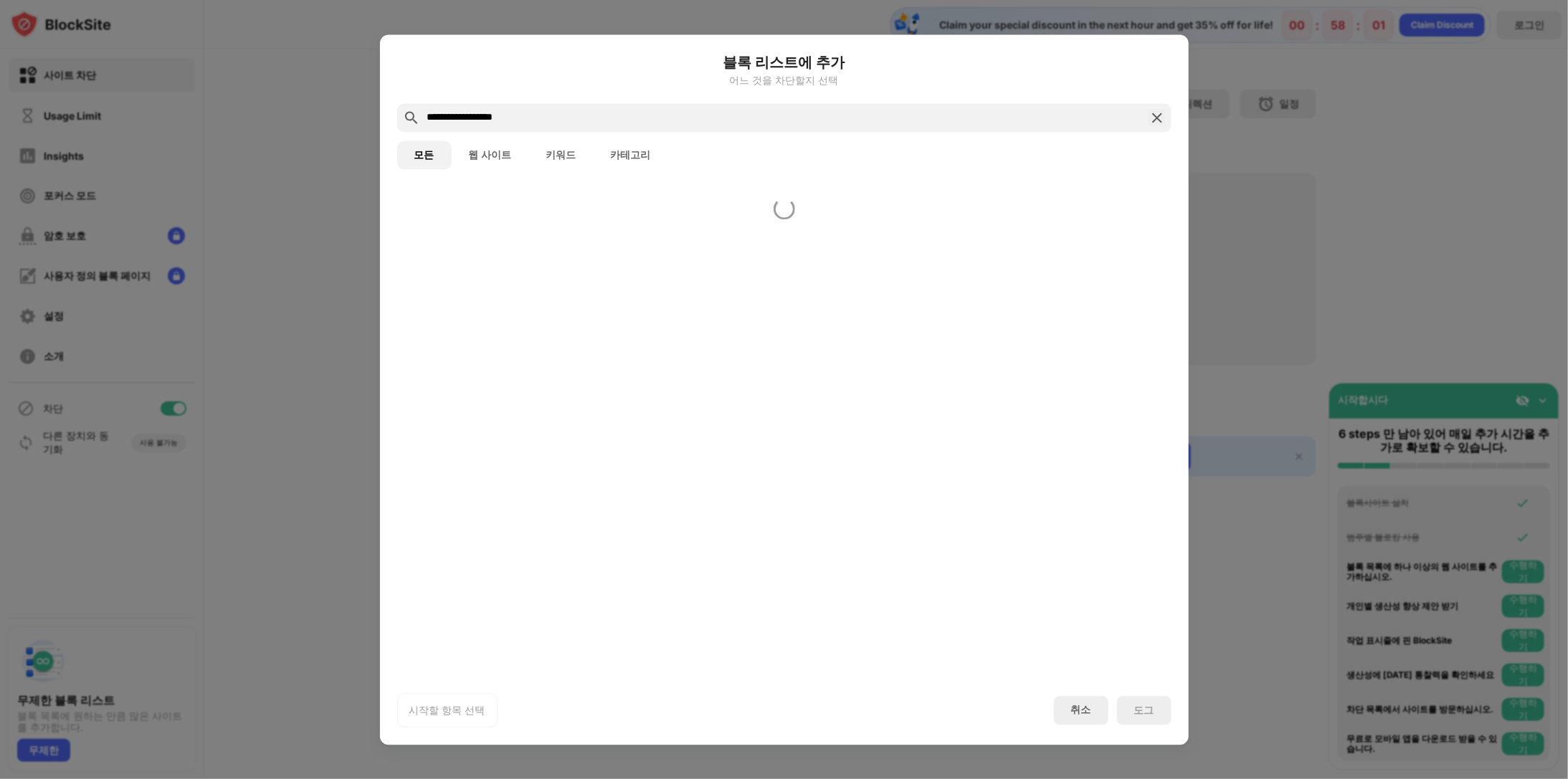 type on "**********" 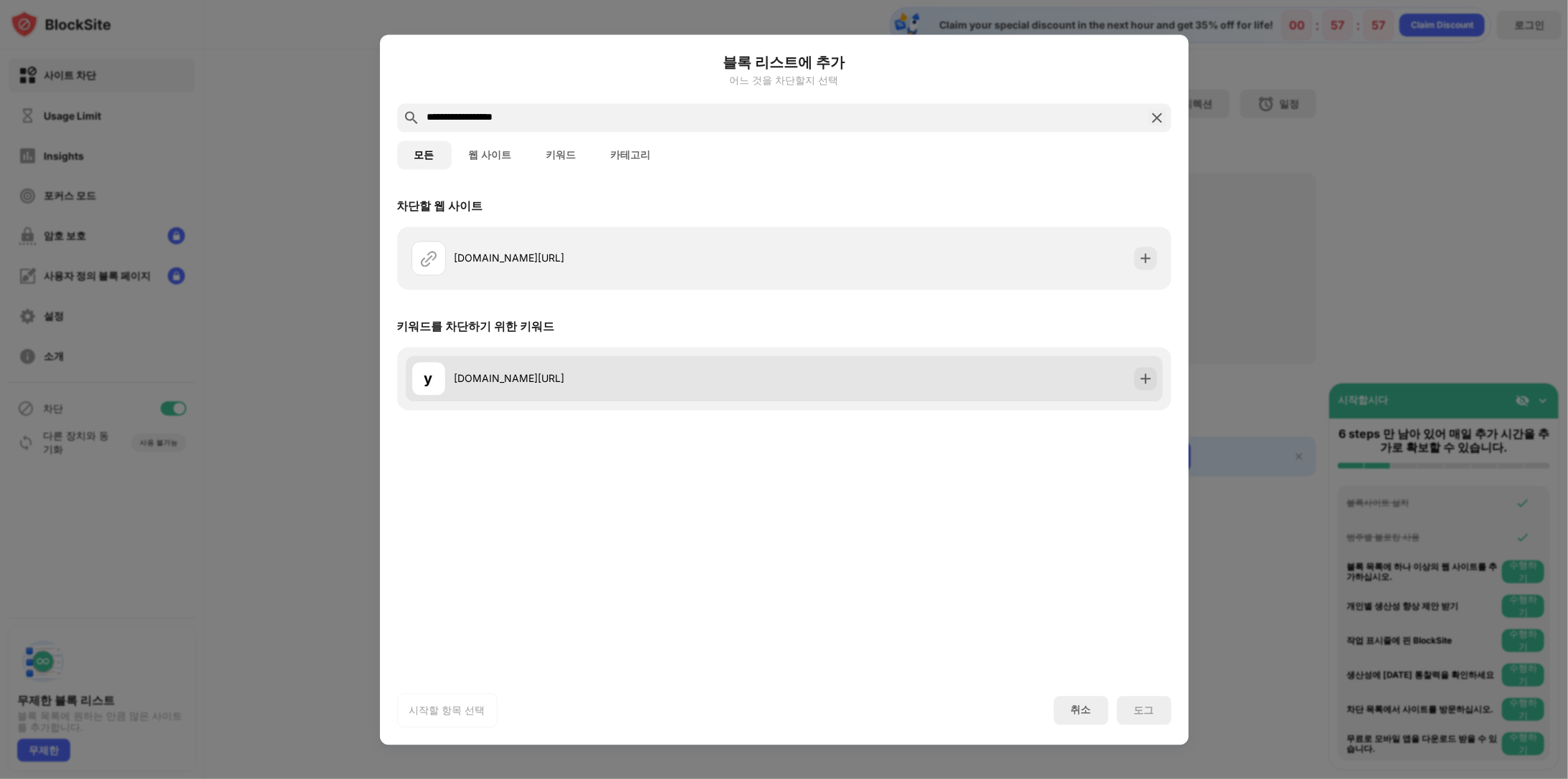 click on "y [DOMAIN_NAME][URL]" at bounding box center (784, 378) 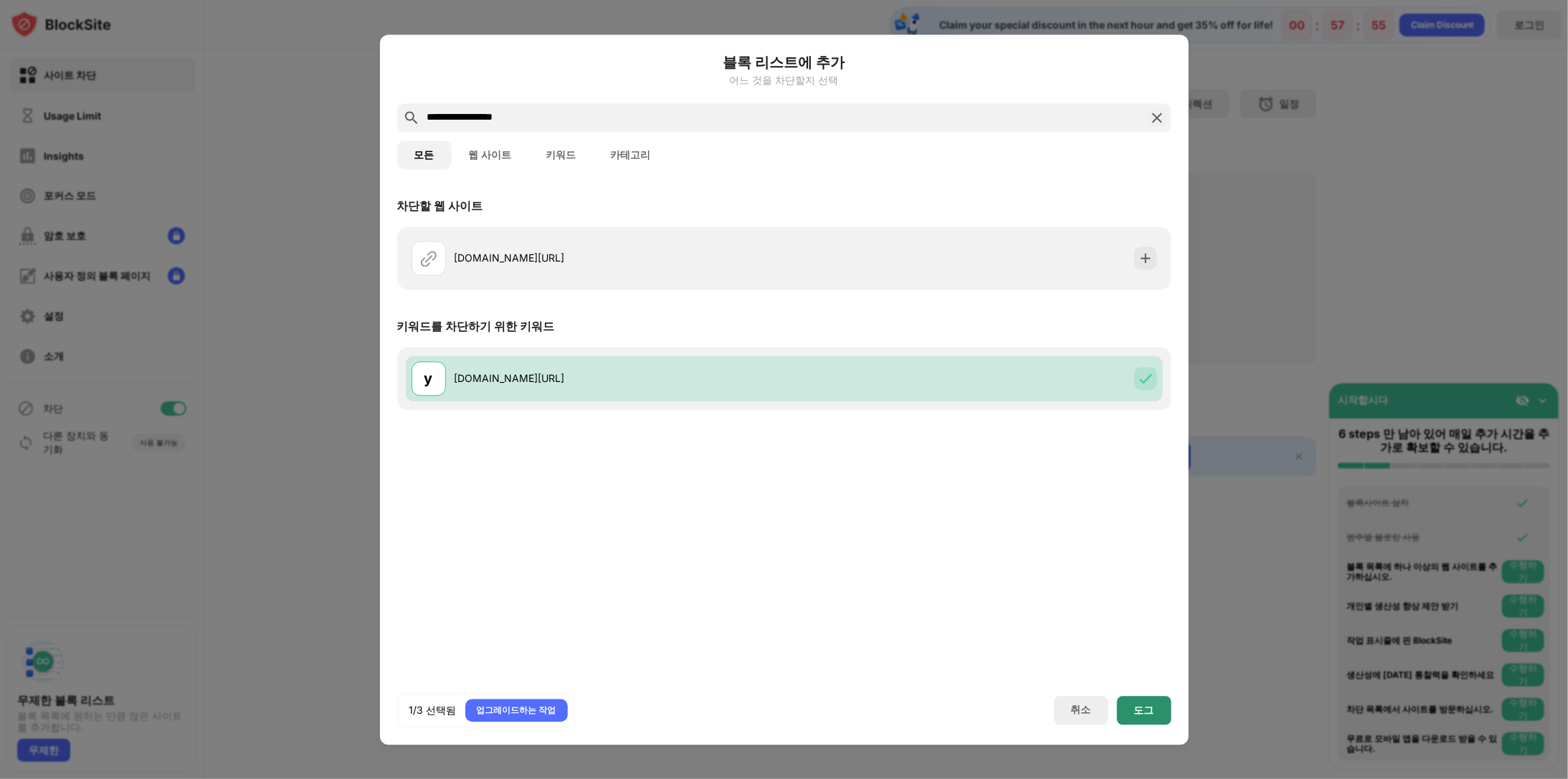 click on "도그" at bounding box center (1144, 710) 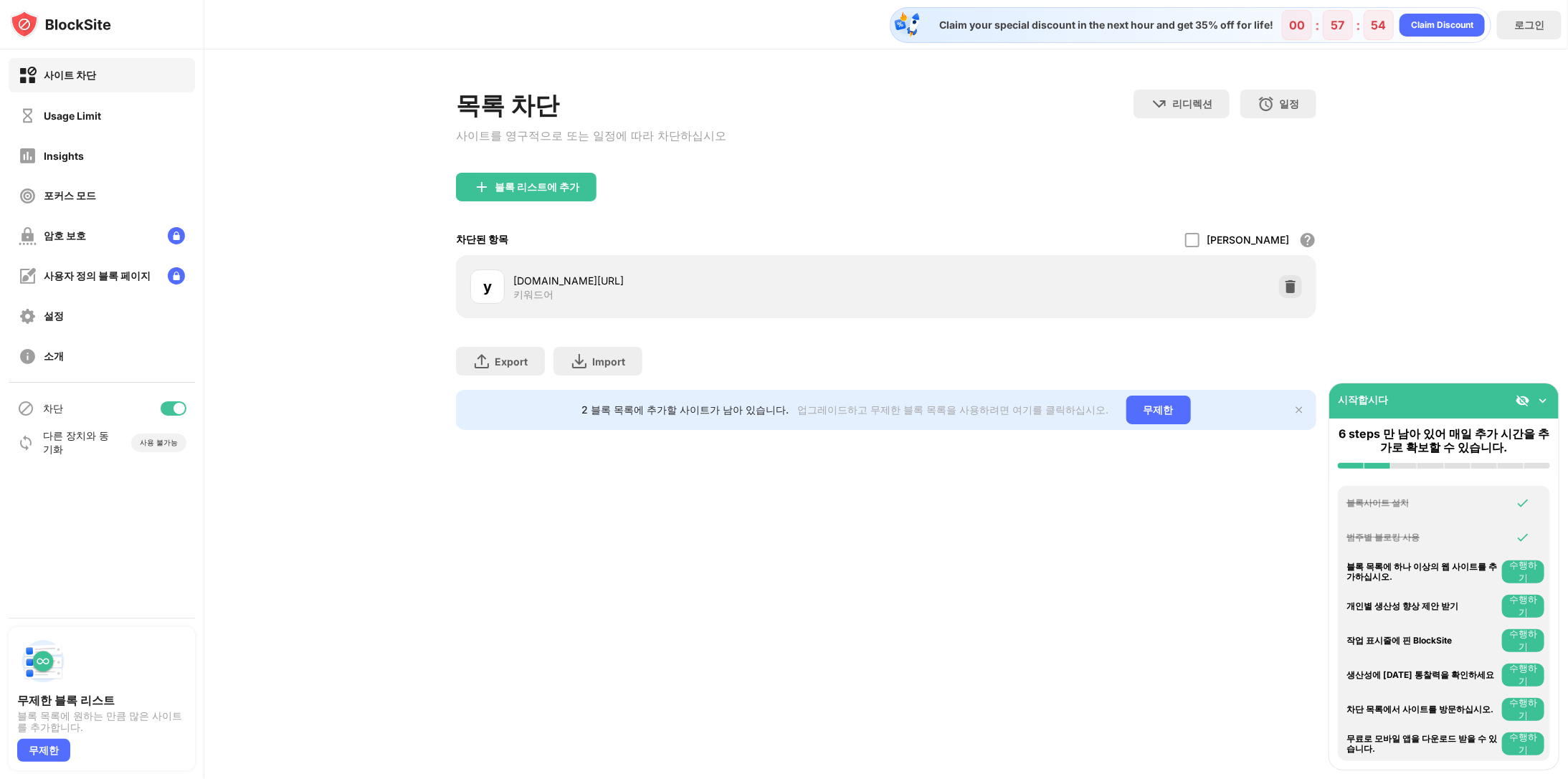 drag, startPoint x: 1164, startPoint y: 616, endPoint x: 1171, endPoint y: 620, distance: 8.06226 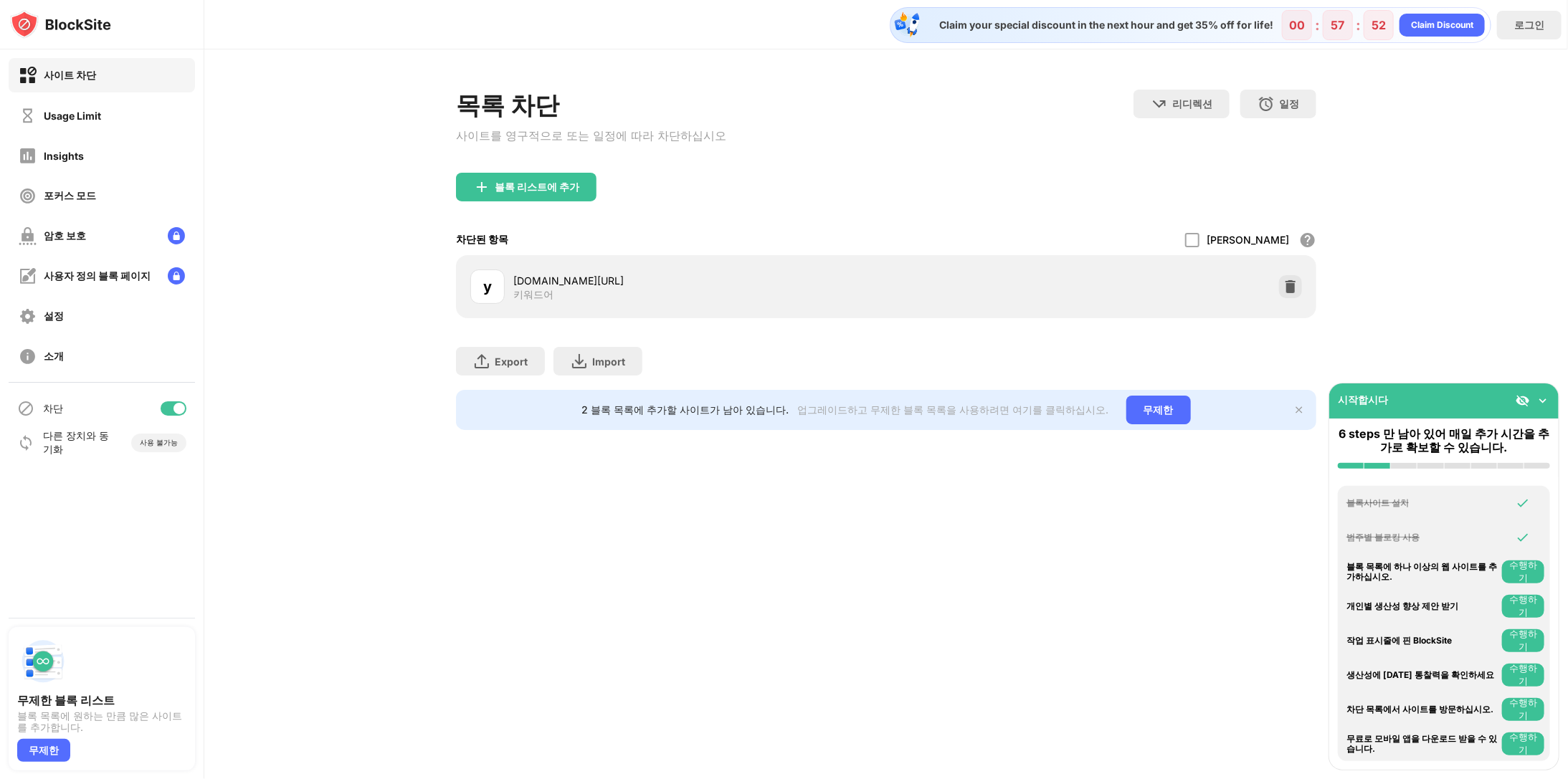 click at bounding box center (1543, 401) 